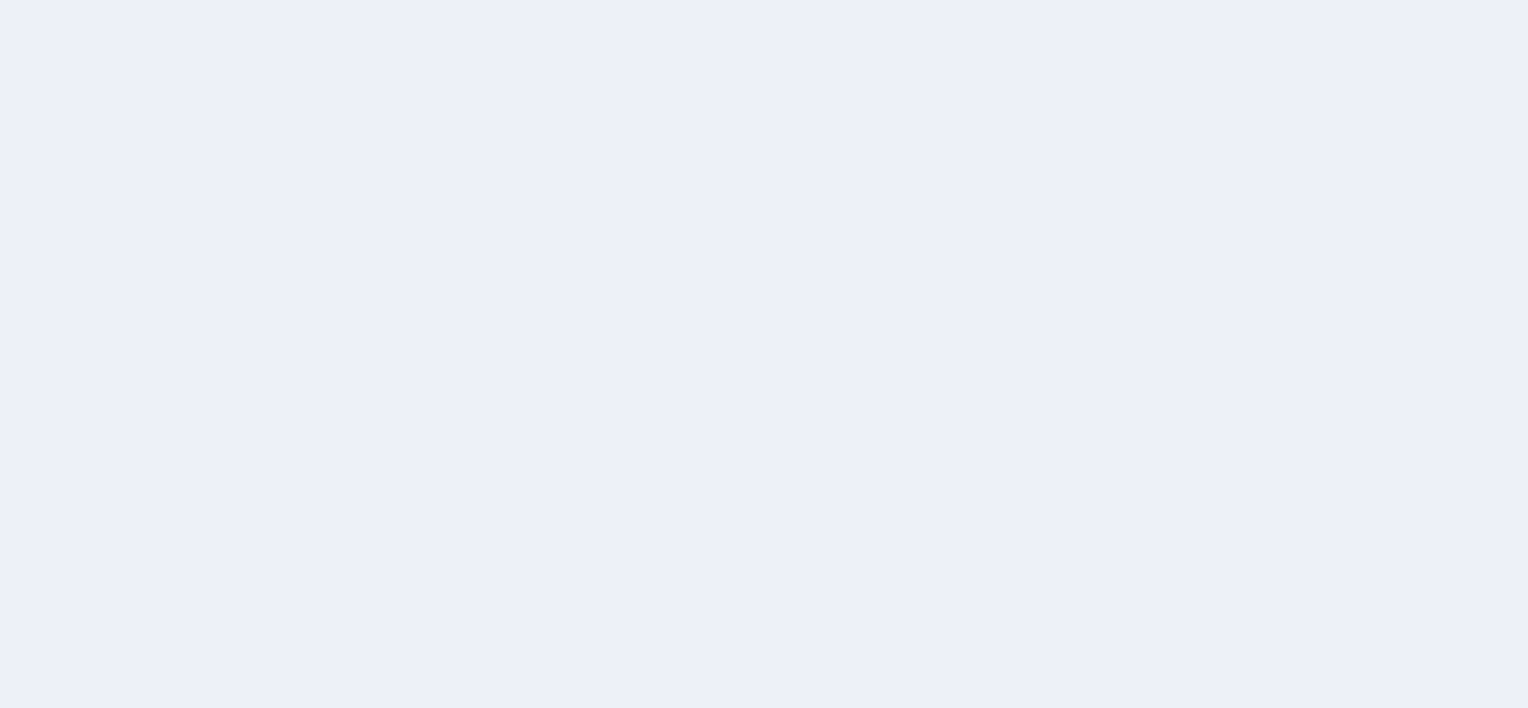 scroll, scrollTop: 0, scrollLeft: 0, axis: both 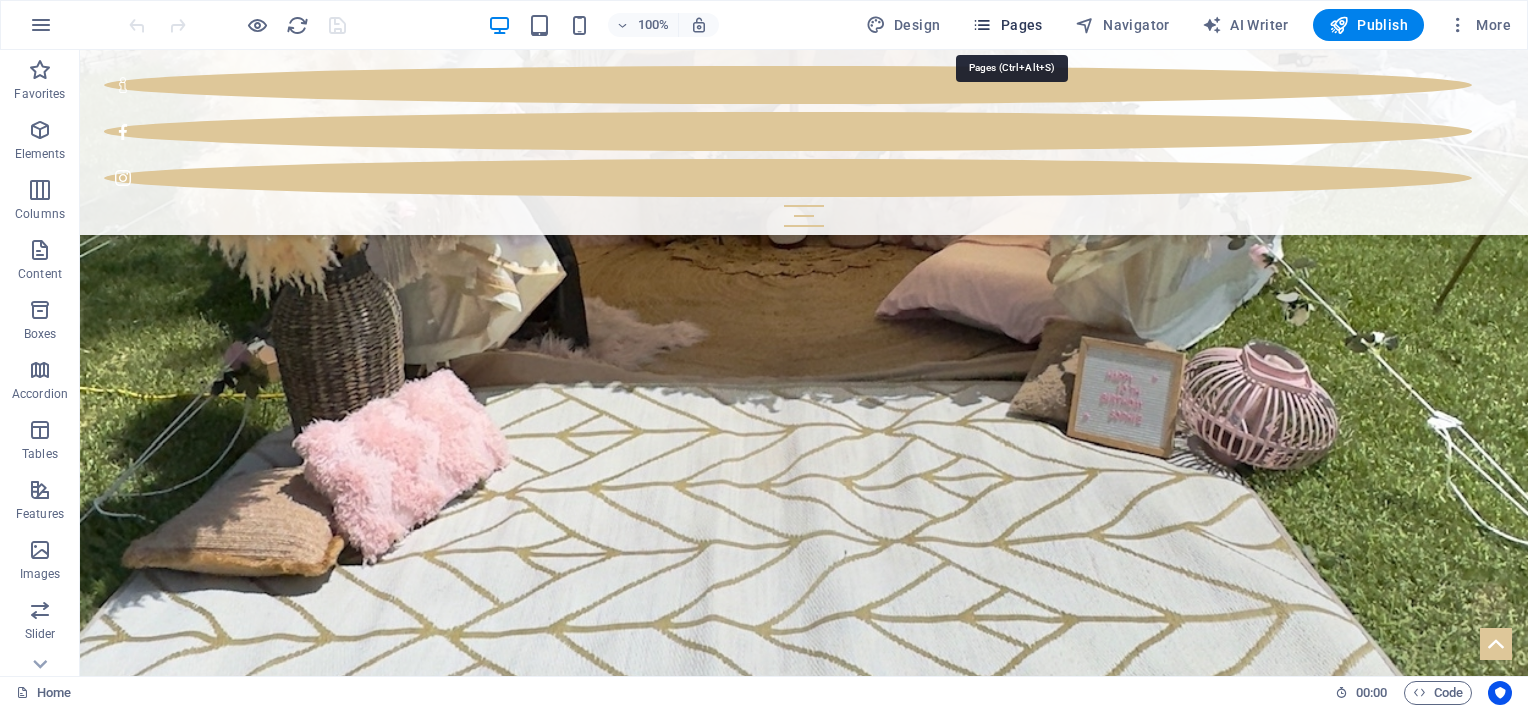 click at bounding box center (982, 25) 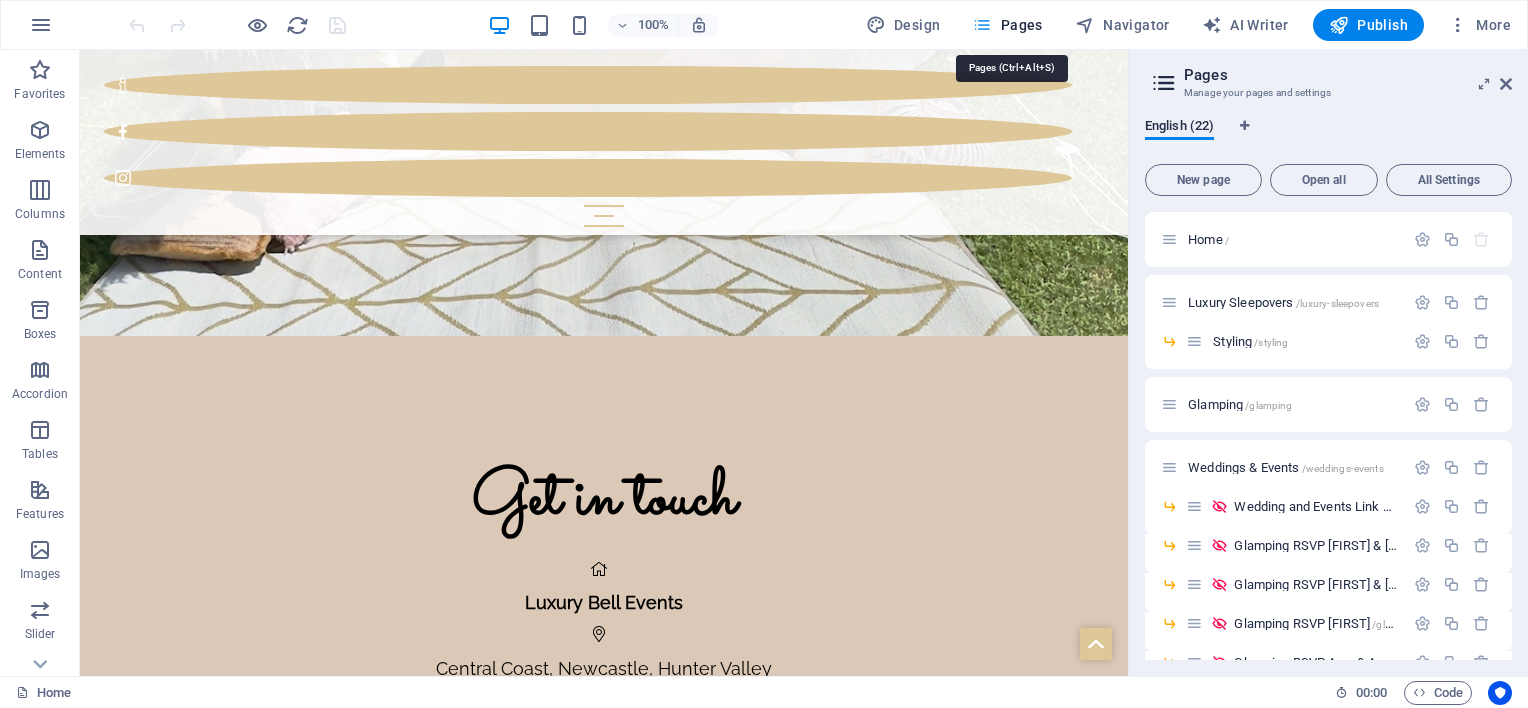 scroll, scrollTop: 8792, scrollLeft: 0, axis: vertical 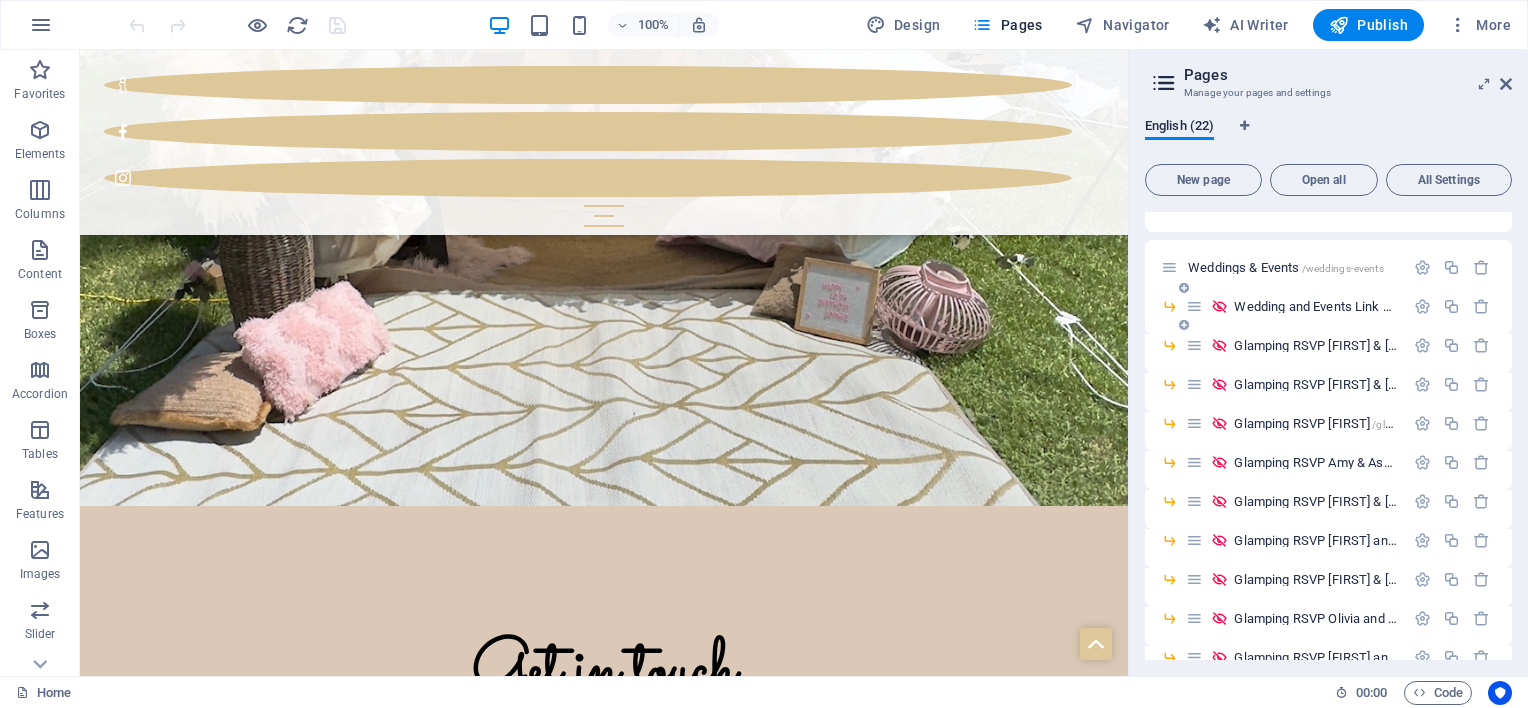 click on "Wedding and Events Link Page /wedding-and-events-link-page" at bounding box center [1395, 306] 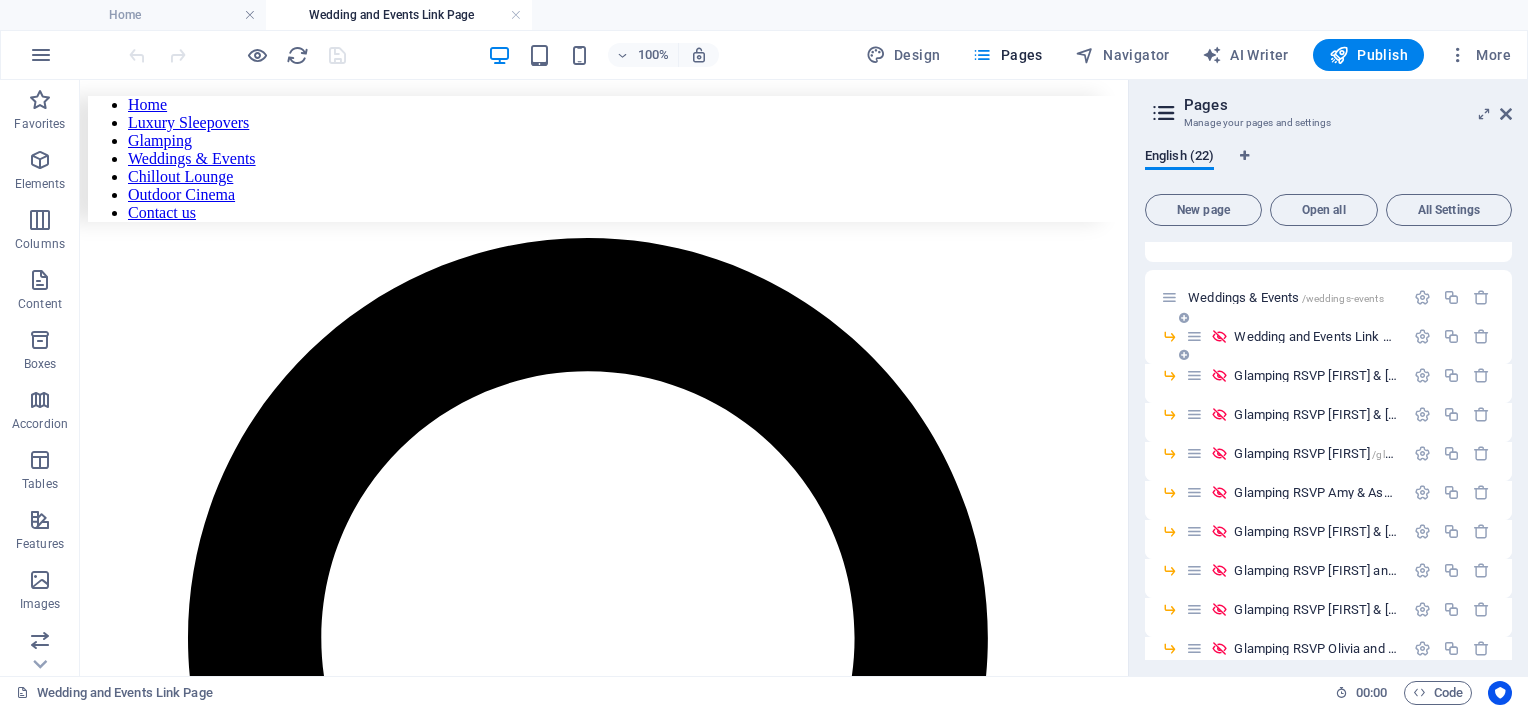 scroll, scrollTop: 0, scrollLeft: 0, axis: both 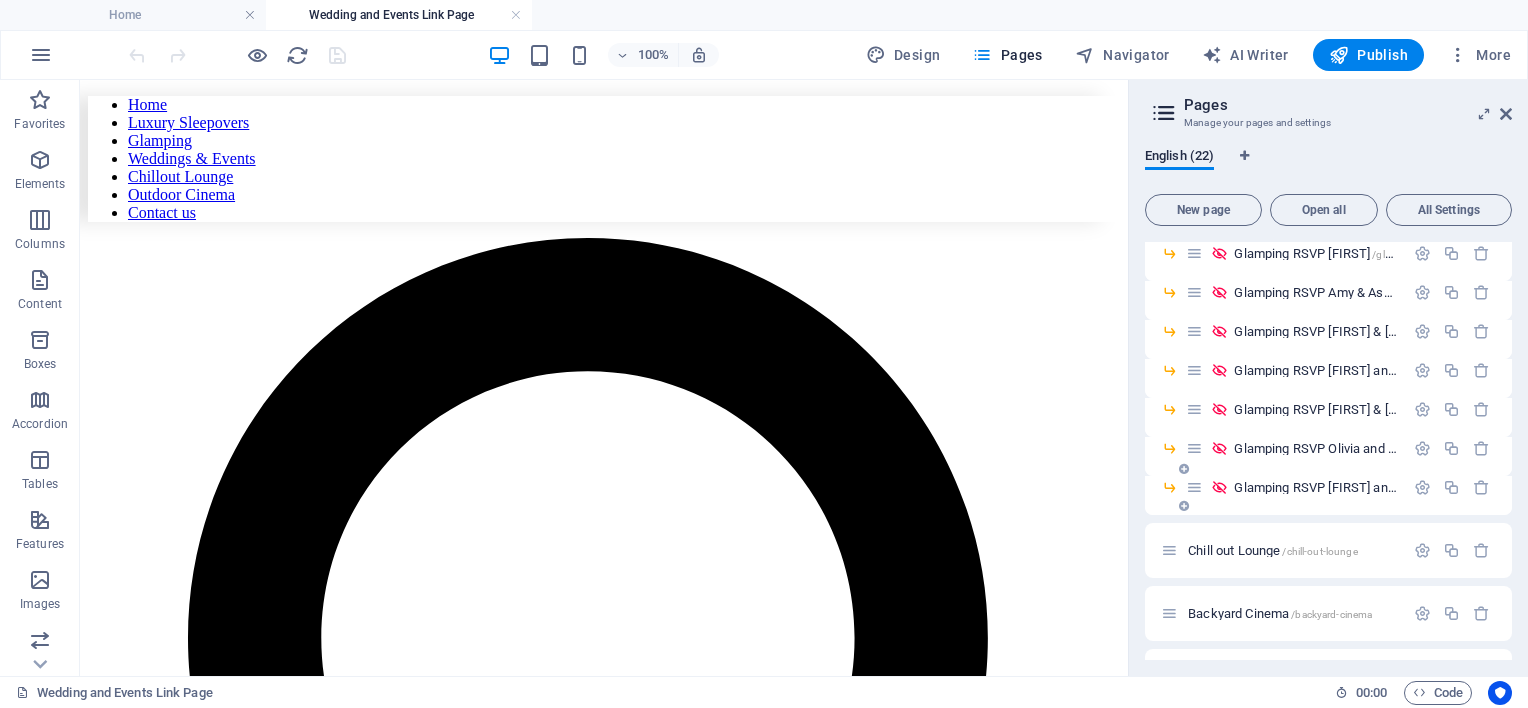 click on "Glamping RSVP [FIRST] and [FIRST] [DATE].[MONTH] /glamping-rsvp-[FIRST]-and-[FIRST]-[DATE][MONTH][YEAR]" at bounding box center (1452, 487) 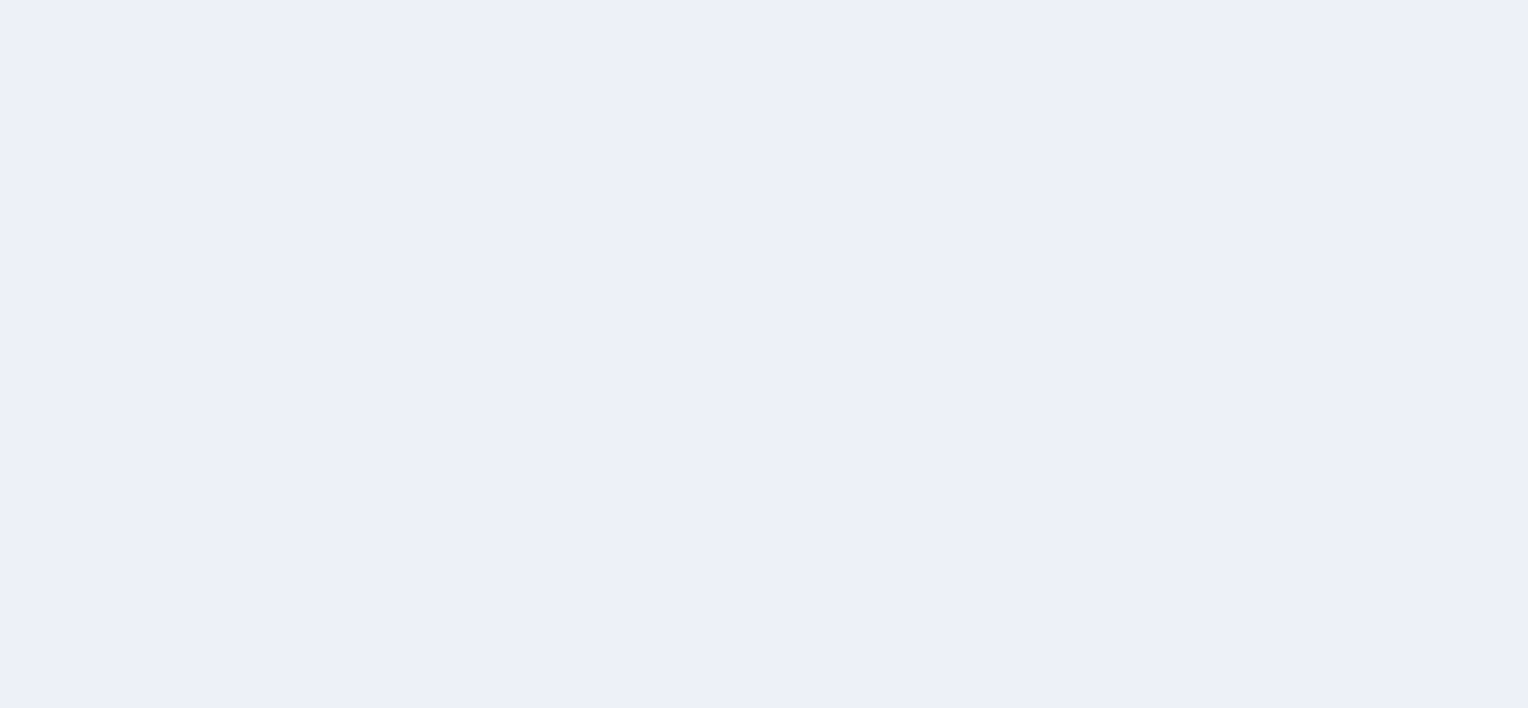 scroll, scrollTop: 0, scrollLeft: 0, axis: both 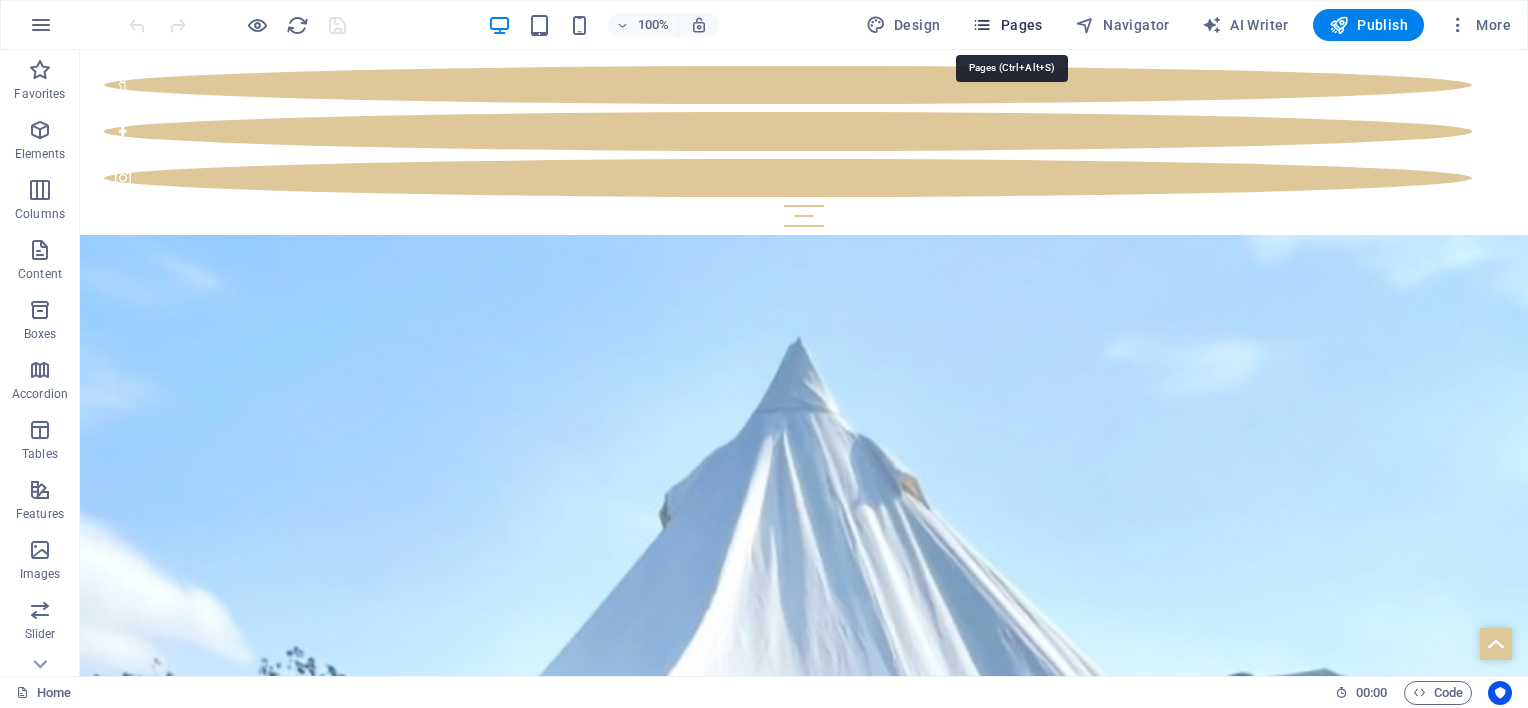 click on "Pages" at bounding box center (1007, 25) 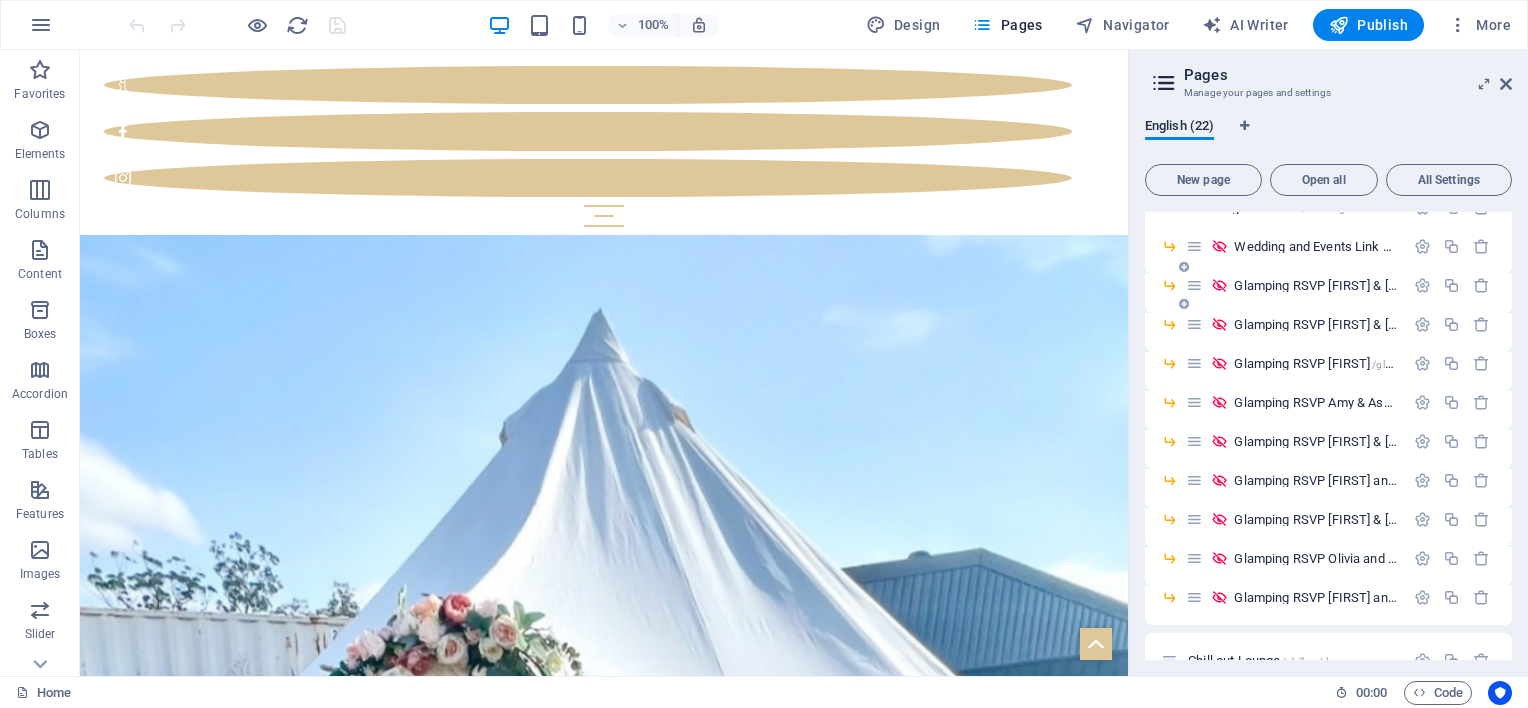 scroll, scrollTop: 300, scrollLeft: 0, axis: vertical 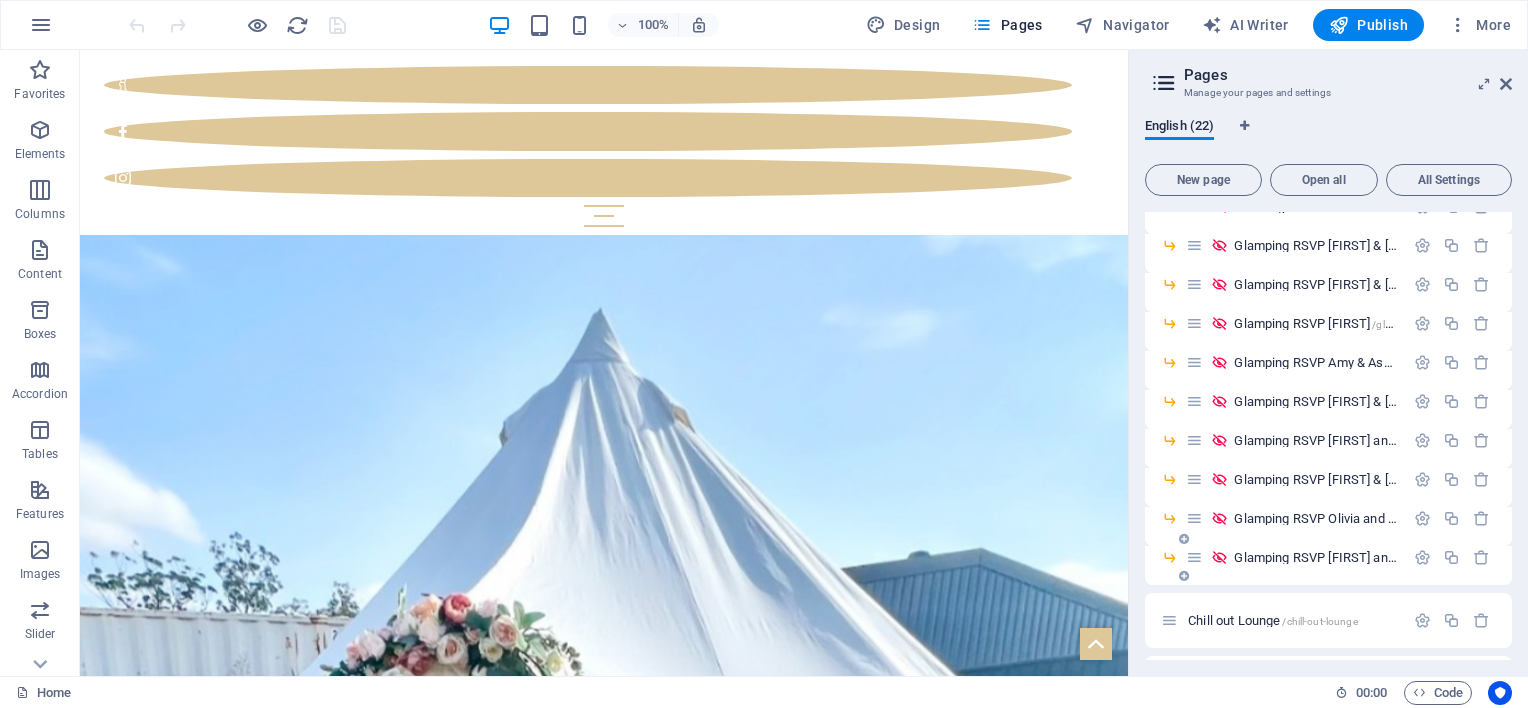 click on "Glamping RSVP [FIRST] and [FIRST] [DATE].[MONTH] /glamping-rsvp-[FIRST]-and-[FIRST]-[DATE][MONTH][YEAR]" at bounding box center [1503, 557] 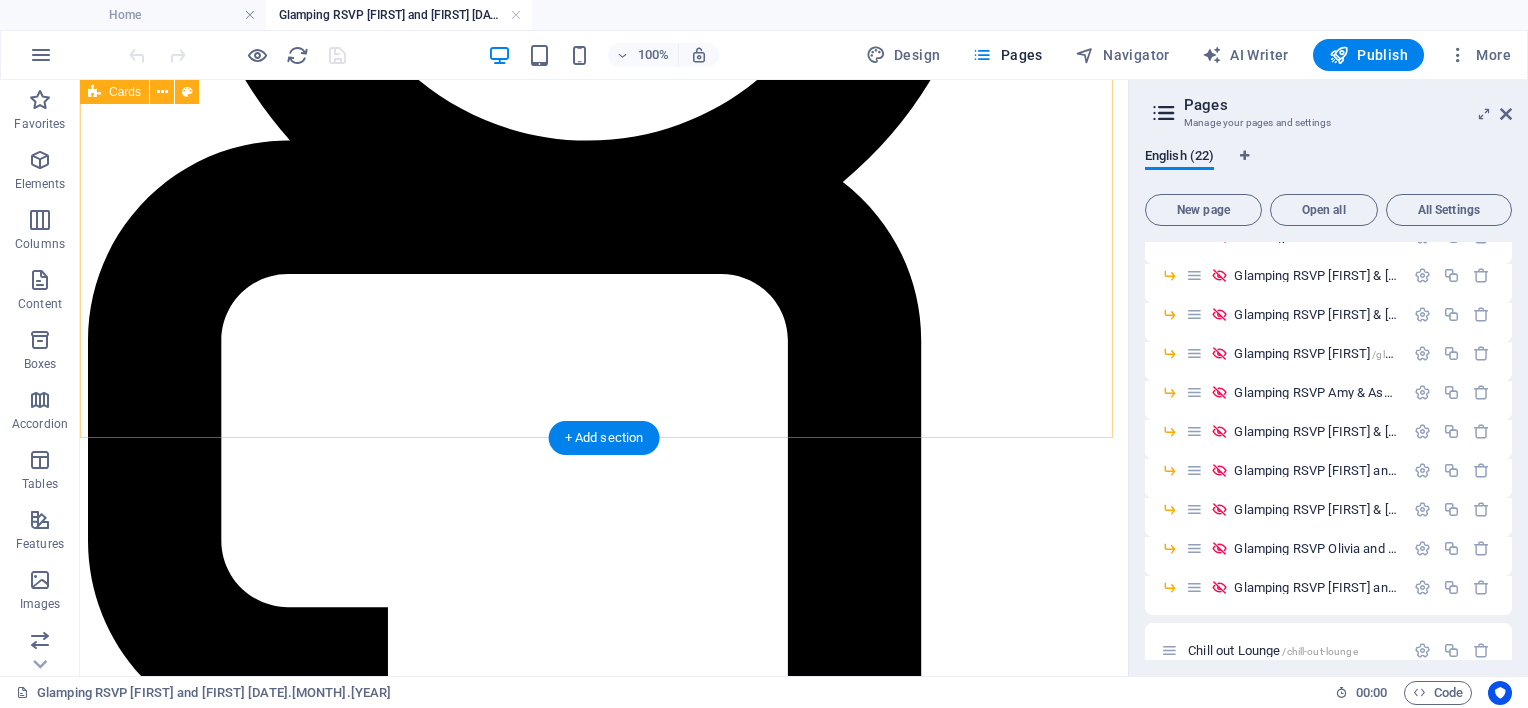 scroll, scrollTop: 800, scrollLeft: 0, axis: vertical 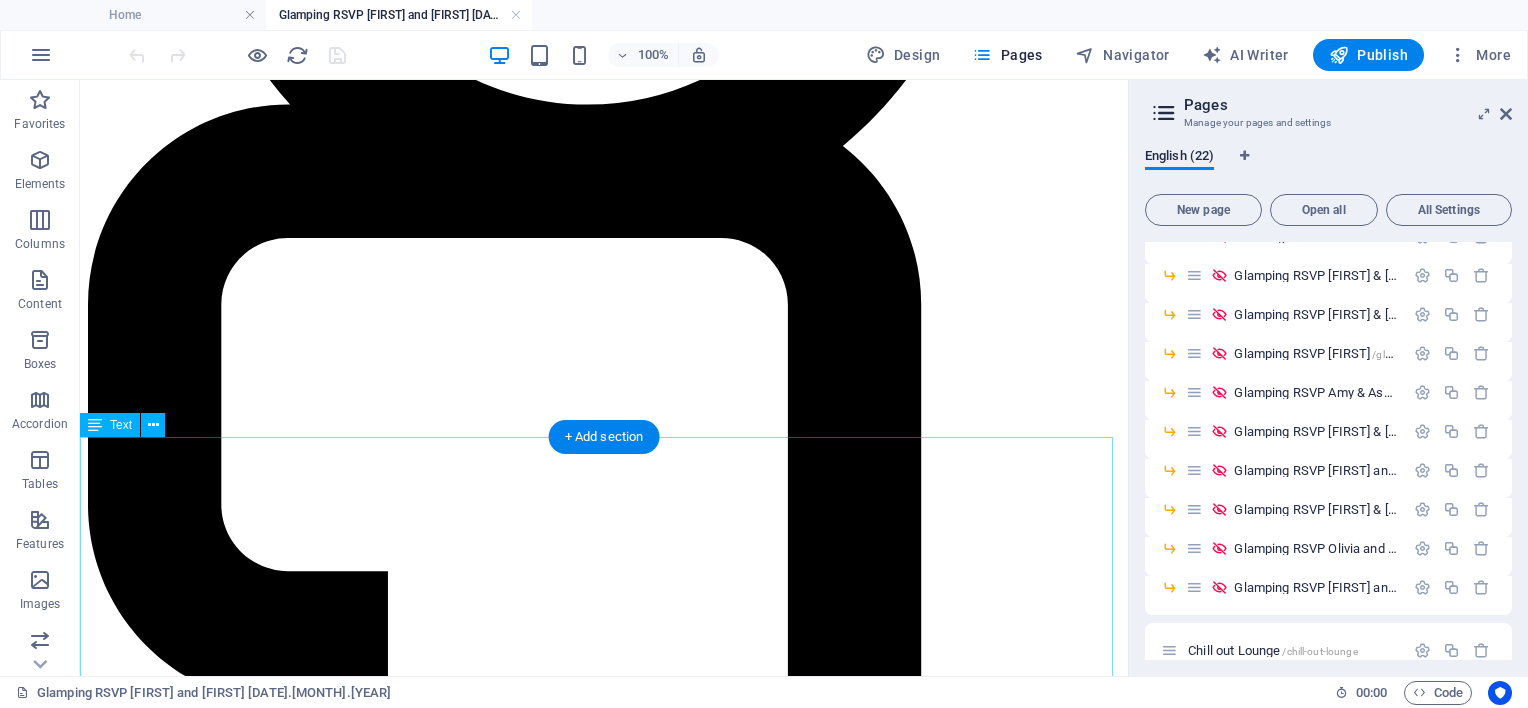 click on "Dear Guests, To make your stay as easy and as comfortable as possible a beautiful village of glamping tents have been reserved for you. We are pleased to present the following comfortable glamping options: $ 400 per 4M Glamping Tent for 2 1 x Queen bed, or 2 x Single beds $ 450 per 5M Deluxe Glamping Tent for 2 1 x Queen bed with seating for 2 $550 per 5M Glamping Tent for 4 2 x Queen beds, or 1 x Queen bed with up to 2 single beds, or Up to 4 x Single beds $700 per 6M Glamping Tent for 6 3 x Queen beds, or Up to 6 x Single beds All glamping tents come equipped with bedding (including linen, quilt, pillows, blankets, and decorative cushions), bedside table, floor rugs, a doormat, internal LED lighting, a portable lamp, fairy lights around the front door, and other decorative touches.   A small amenities pack, which includes body wash, shampoo/conditioner, wipes, tissues, and bottled water, as well as bath towels, will be provided.  To secure a glamping tent, a  $100 deposit is required.  Account Name:  ACC" at bounding box center [604, 6844] 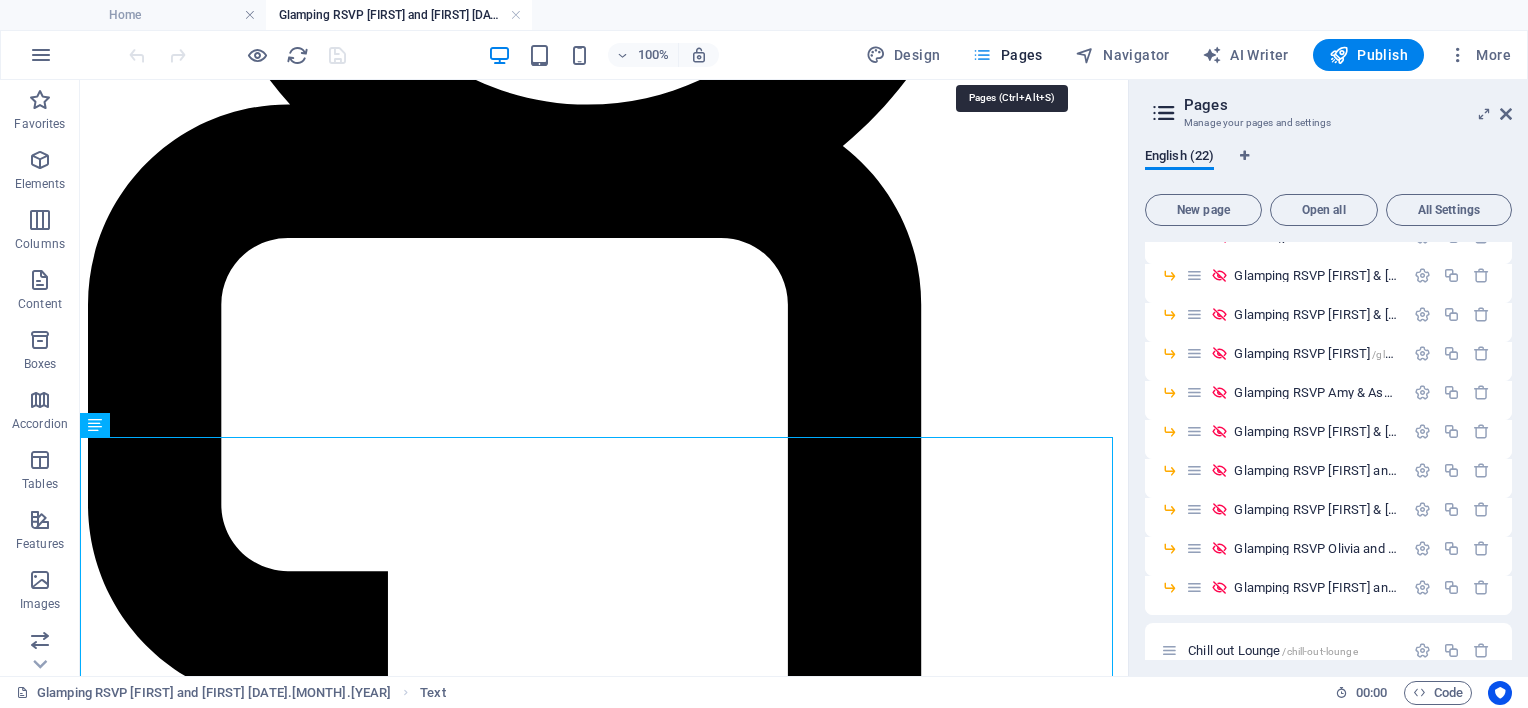 click at bounding box center (982, 55) 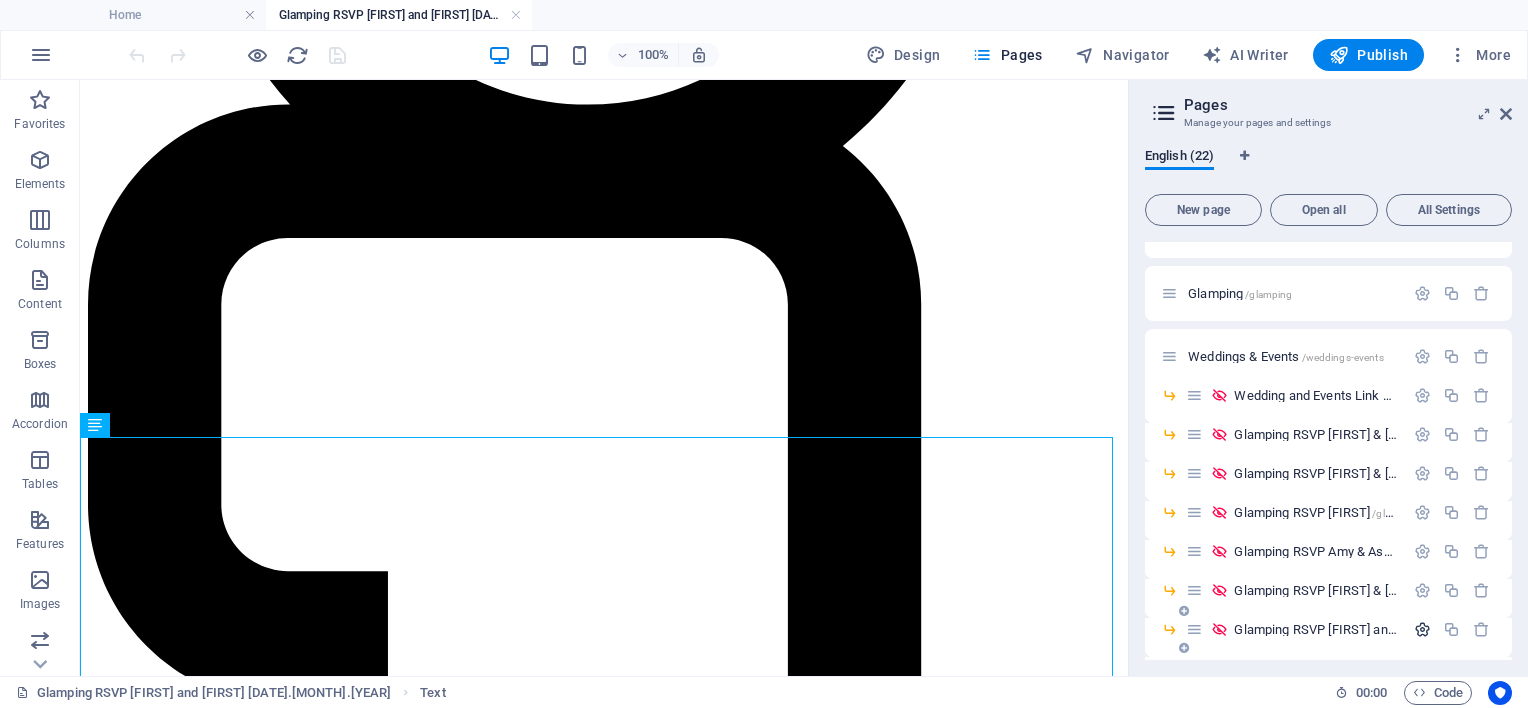 scroll, scrollTop: 0, scrollLeft: 0, axis: both 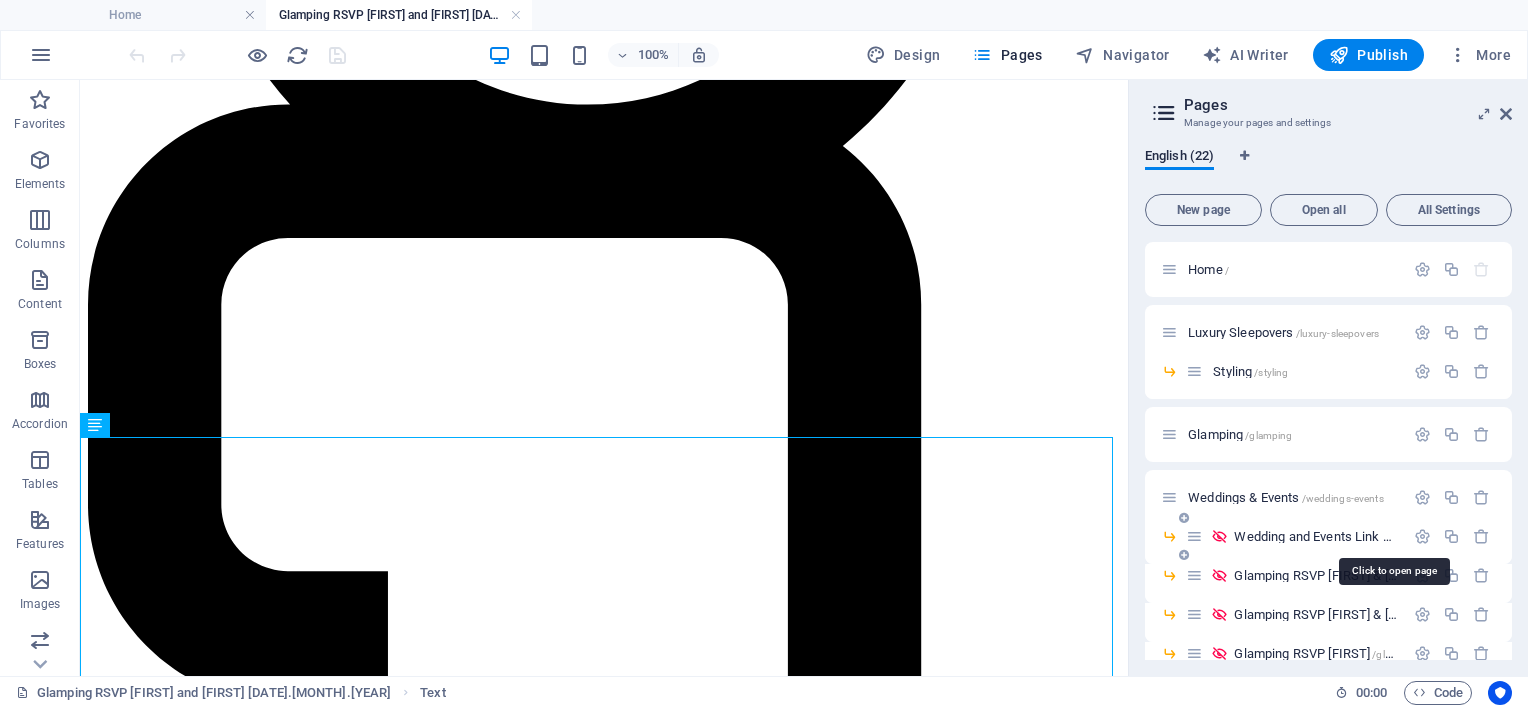click on "Wedding and Events Link Page /wedding-and-events-link-page" at bounding box center [1395, 536] 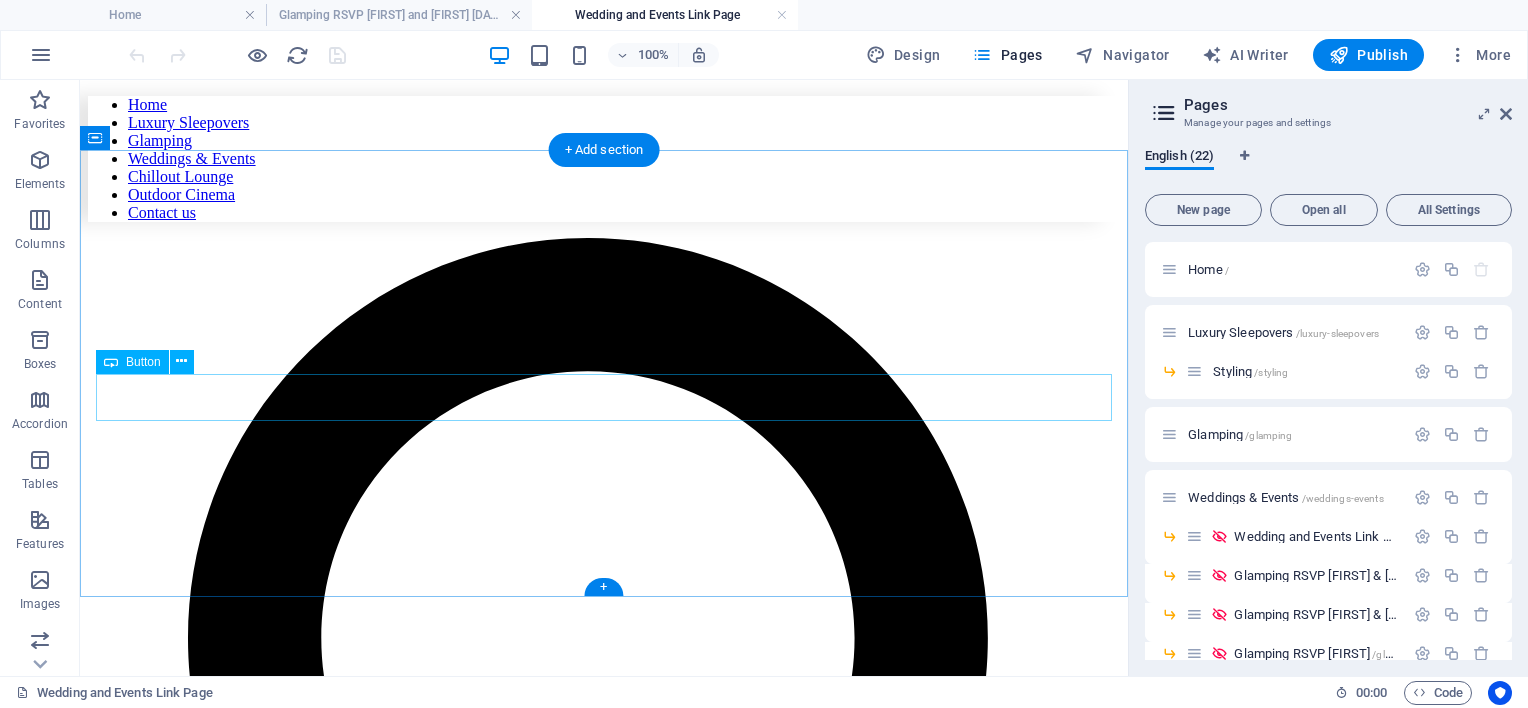scroll, scrollTop: 0, scrollLeft: 0, axis: both 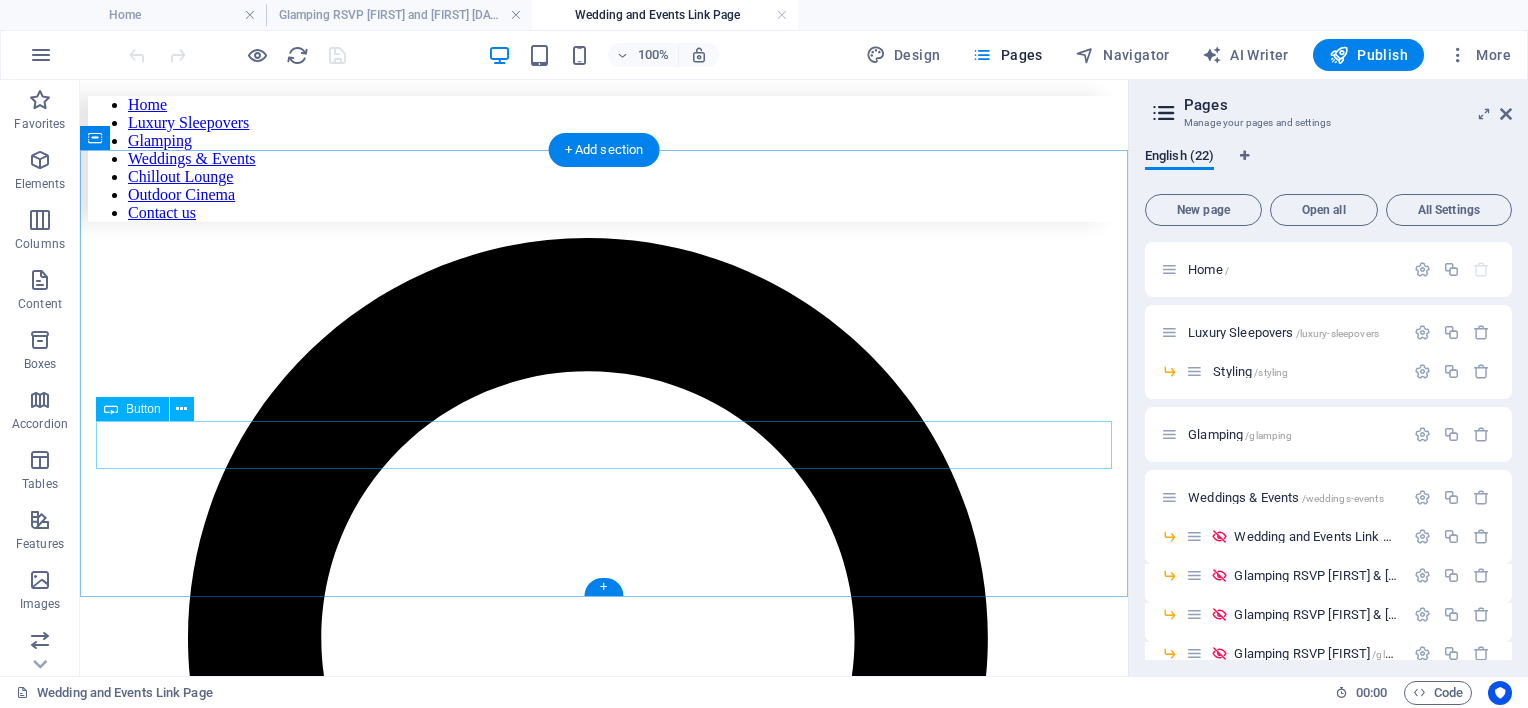 click on "[FIRST] & [FIRST] [DATE].[MONTH] [SUBURB]" at bounding box center [604, 5386] 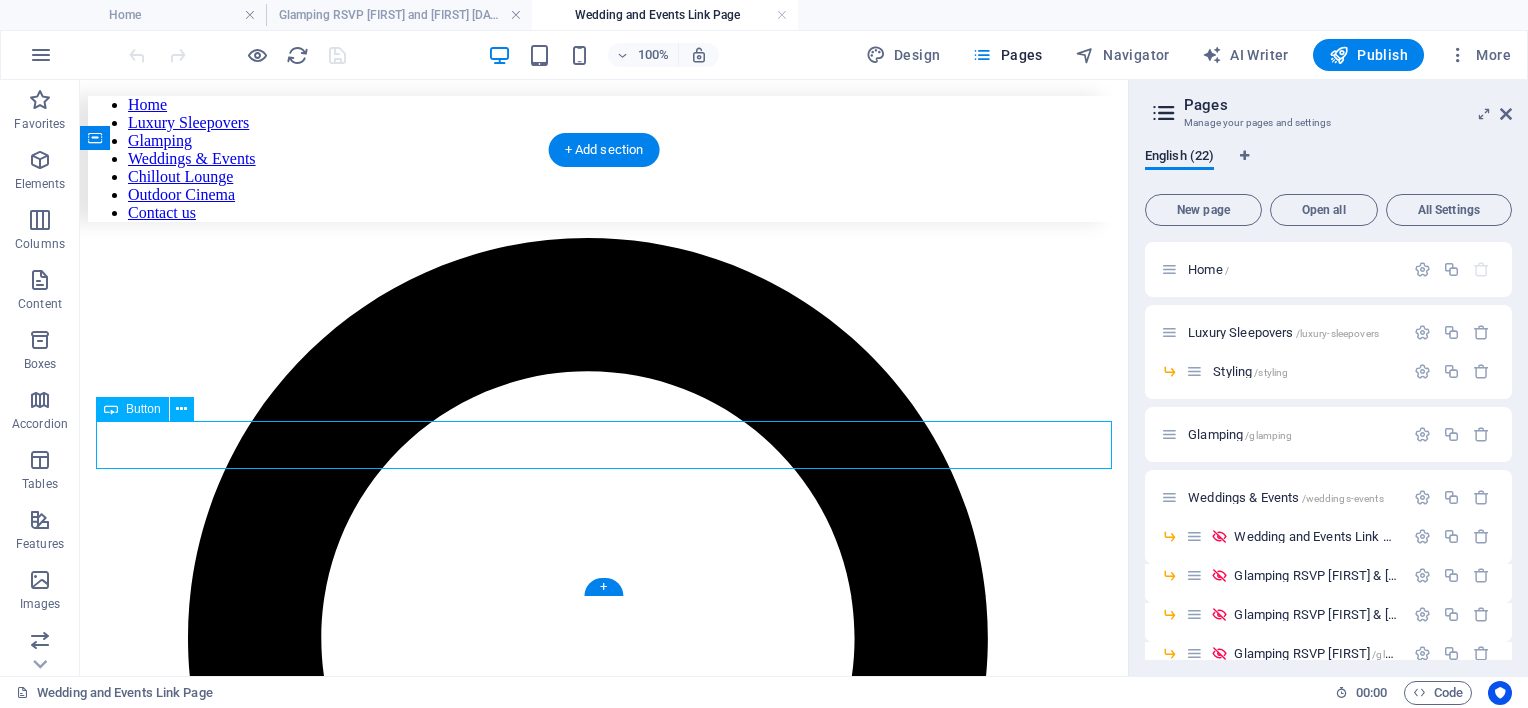 click on "[FIRST] & [FIRST] [DATE].[MONTH] [SUBURB]" at bounding box center [604, 5386] 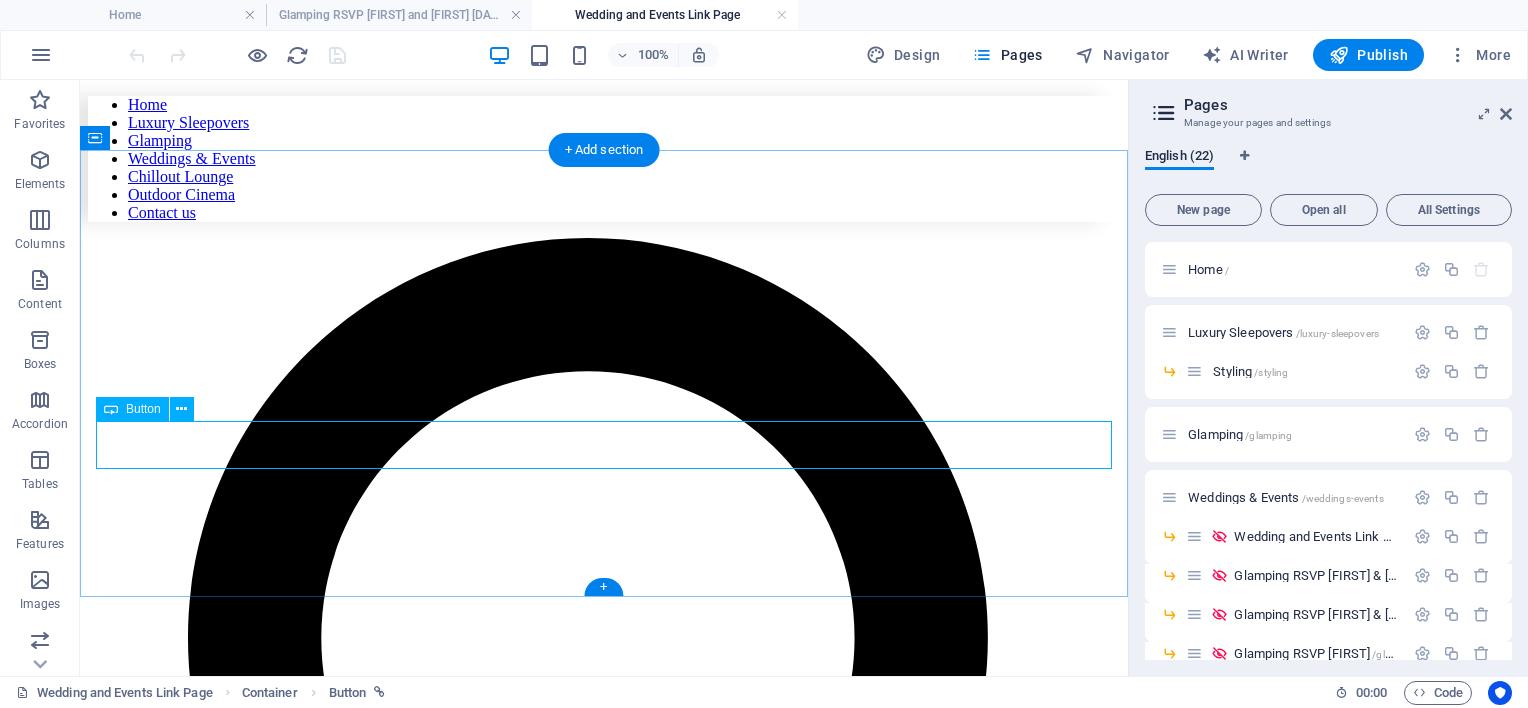 click on "[FIRST] & [FIRST] [DATE].[MONTH] [SUBURB]" at bounding box center [604, 5386] 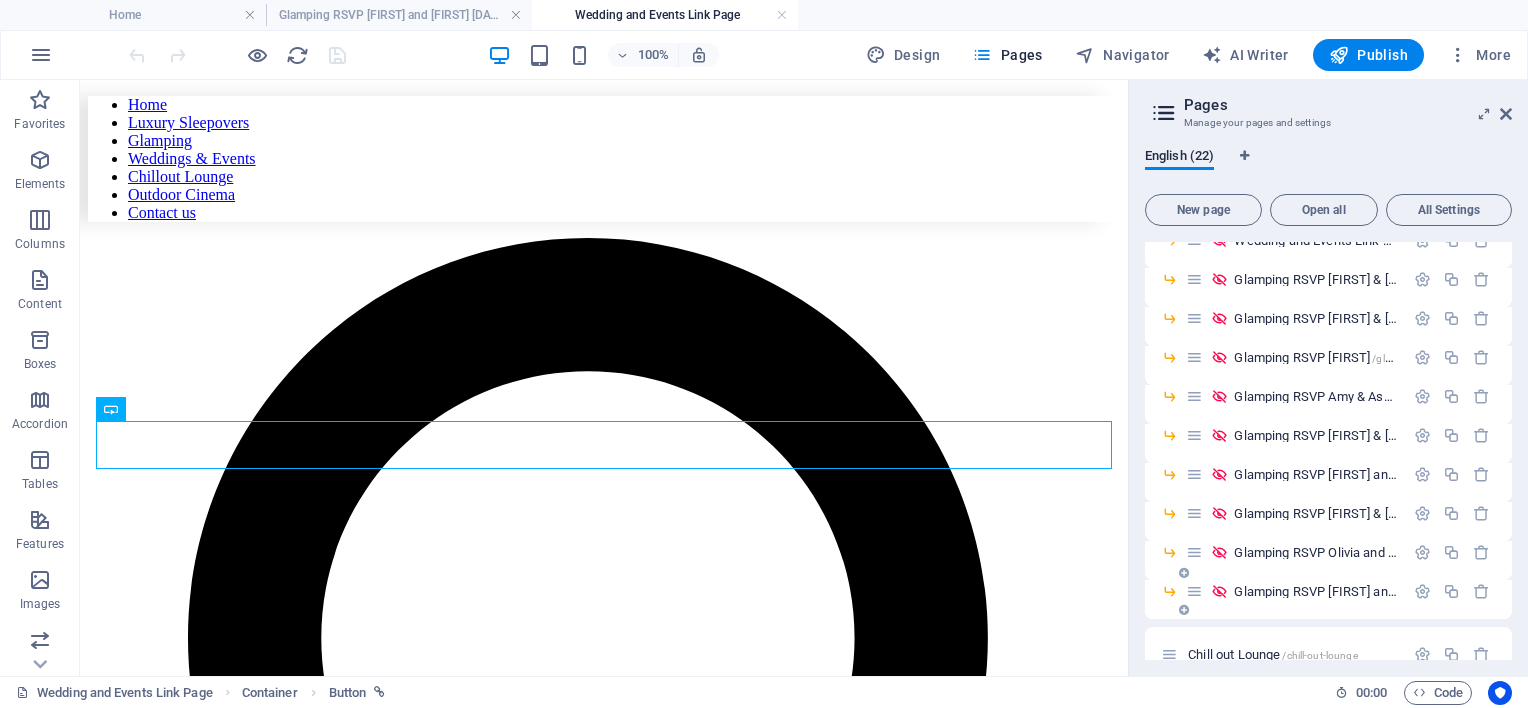 scroll, scrollTop: 300, scrollLeft: 0, axis: vertical 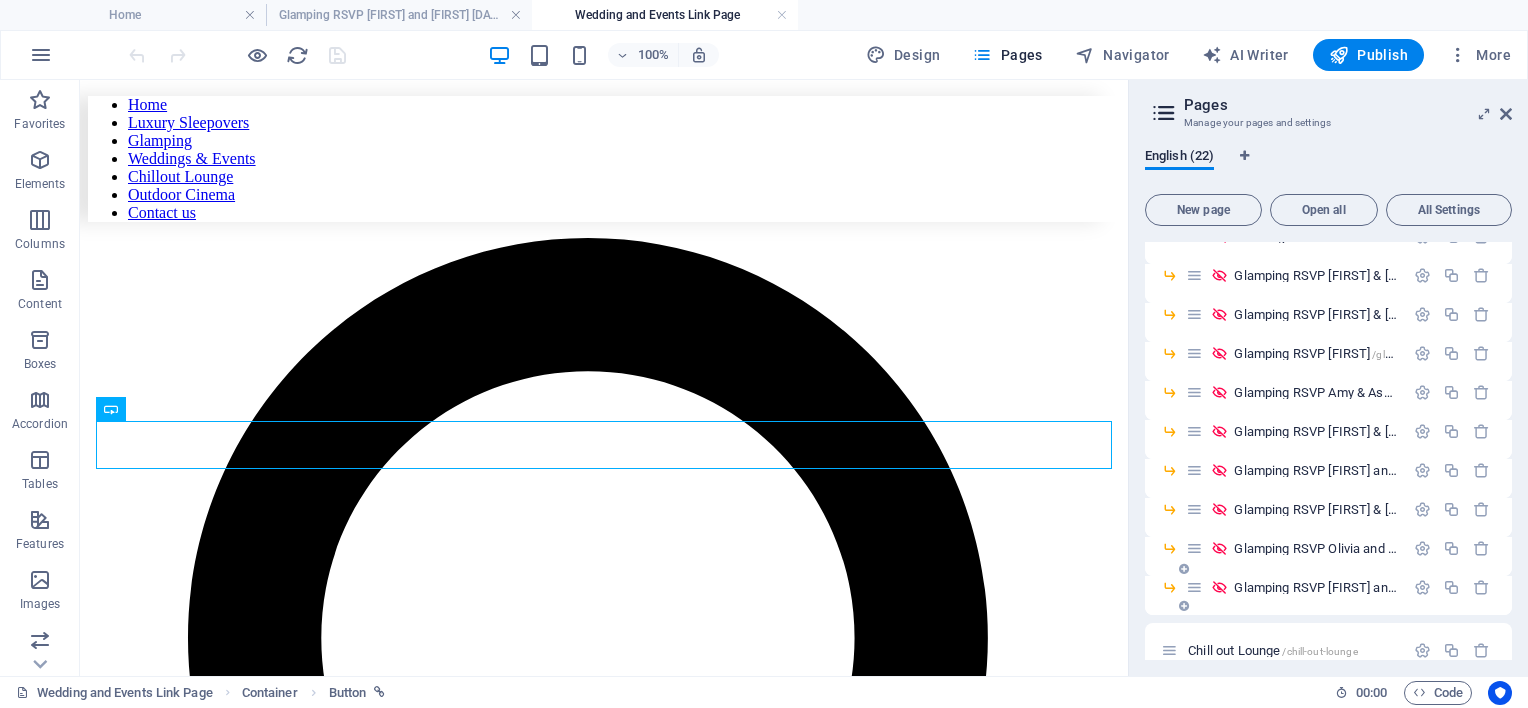 click on "Glamping RSVP [FIRST] and [FIRST] [DATE].[MONTH] /glamping-rsvp-[FIRST]-and-[FIRST]-[DATE][MONTH][YEAR]" at bounding box center [1295, 587] 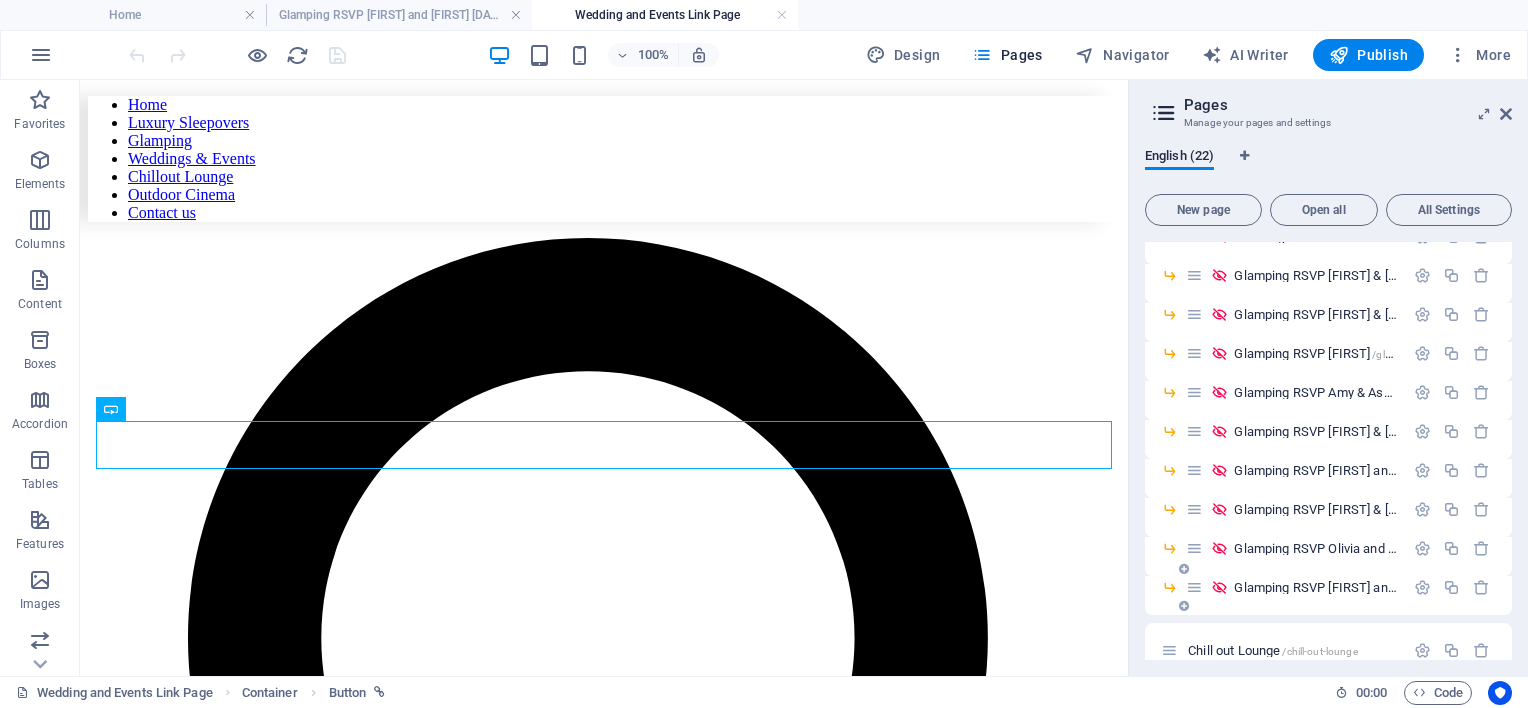 click on "Glamping RSVP [FIRST] and [FIRST] [DATE].[MONTH] /glamping-rsvp-[FIRST]-and-[FIRST]-[DATE][MONTH][YEAR]" at bounding box center (1503, 587) 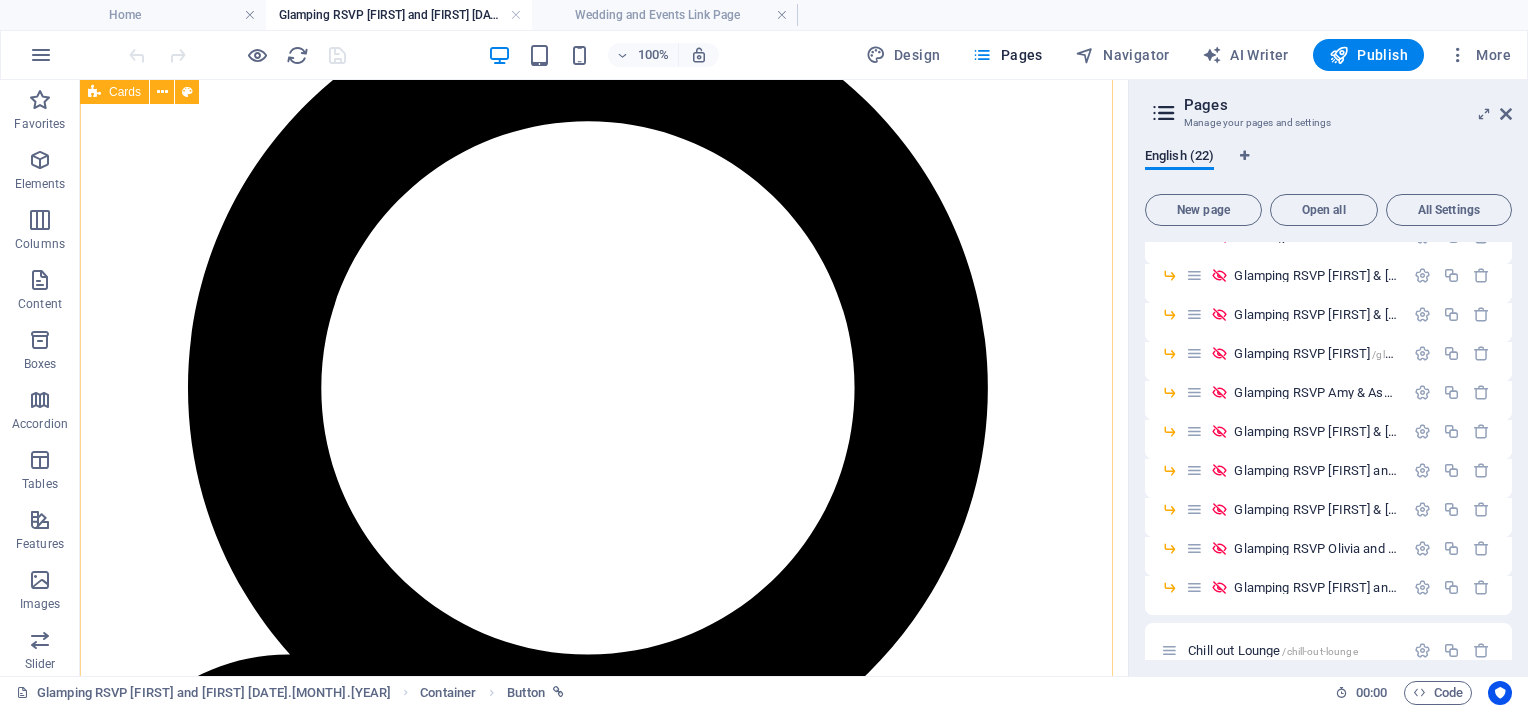 scroll, scrollTop: 100, scrollLeft: 0, axis: vertical 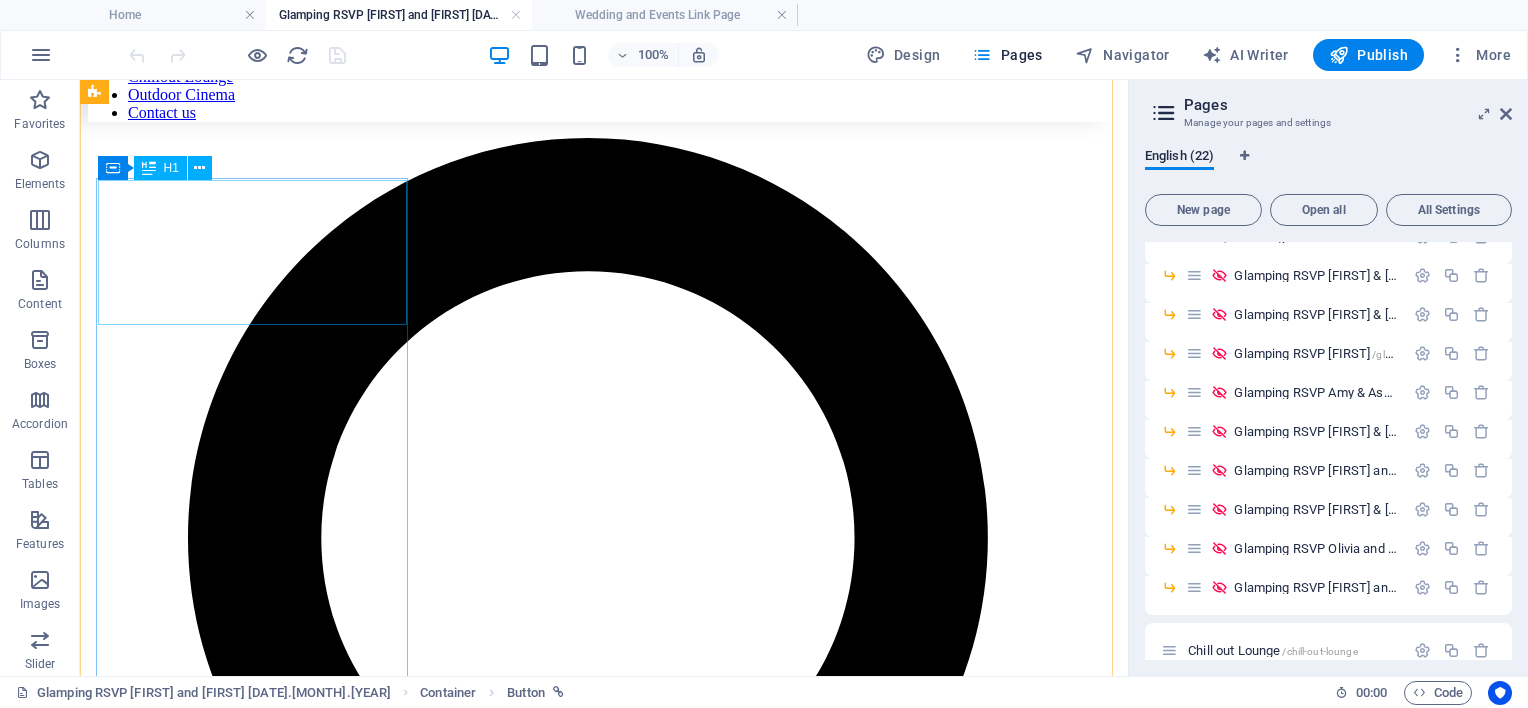 click on "[FIRST] & [FIRST]" at bounding box center (604, 5262) 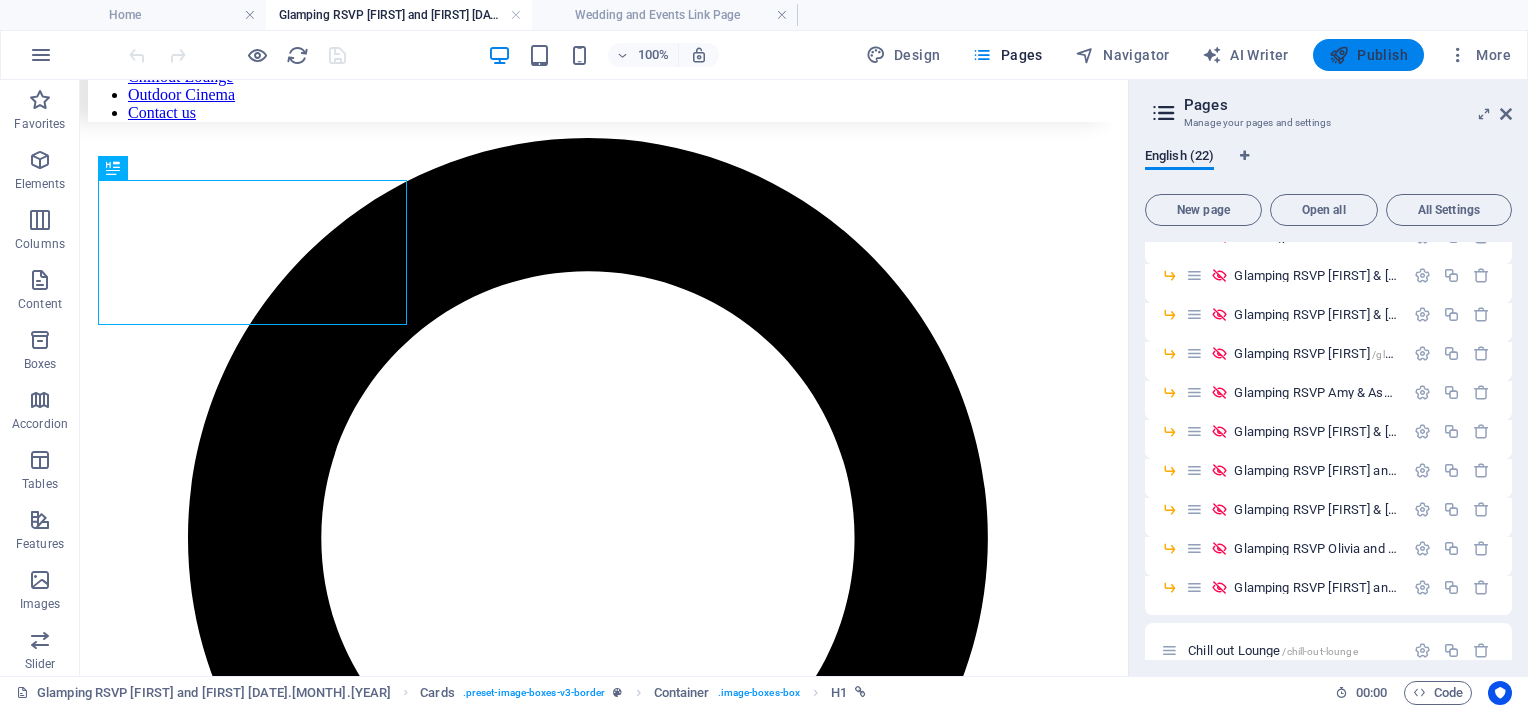 click at bounding box center [1339, 55] 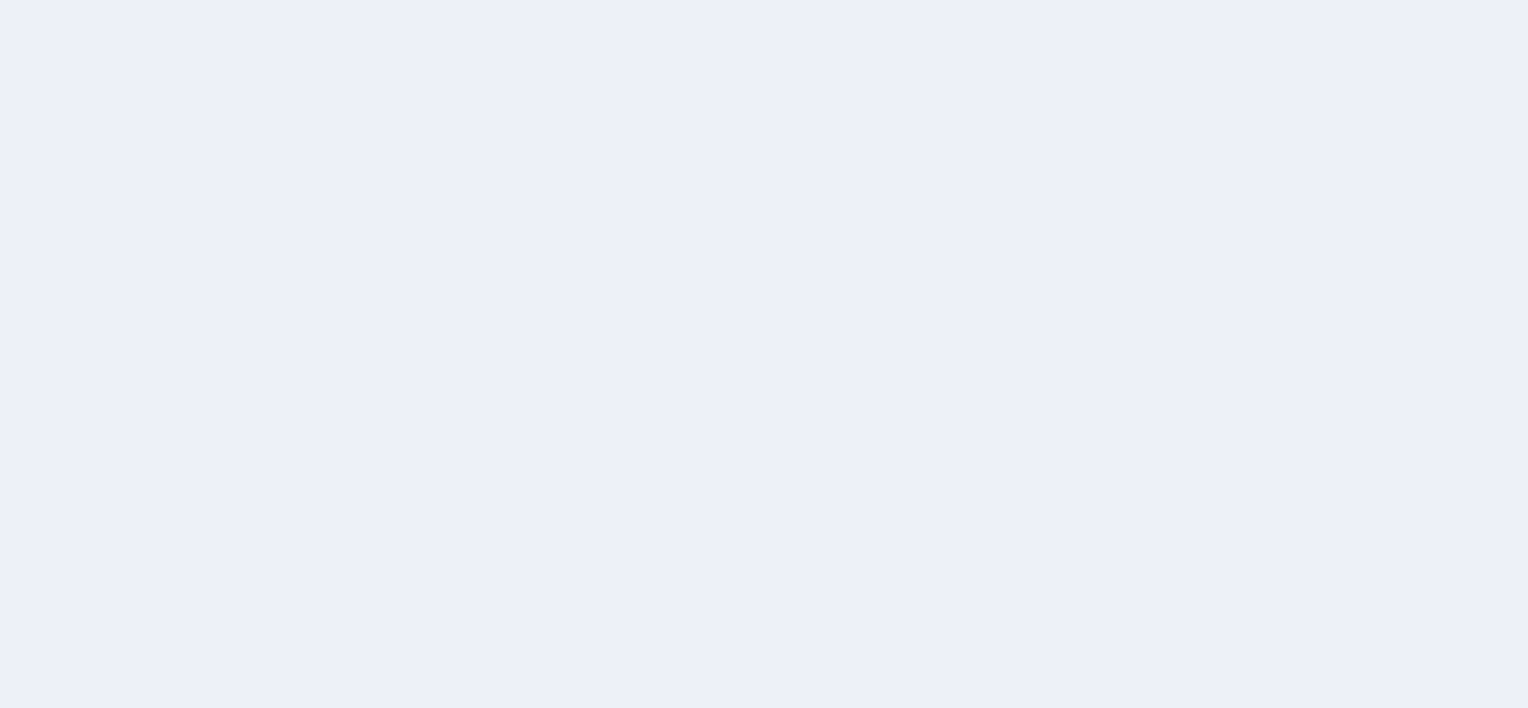scroll, scrollTop: 0, scrollLeft: 0, axis: both 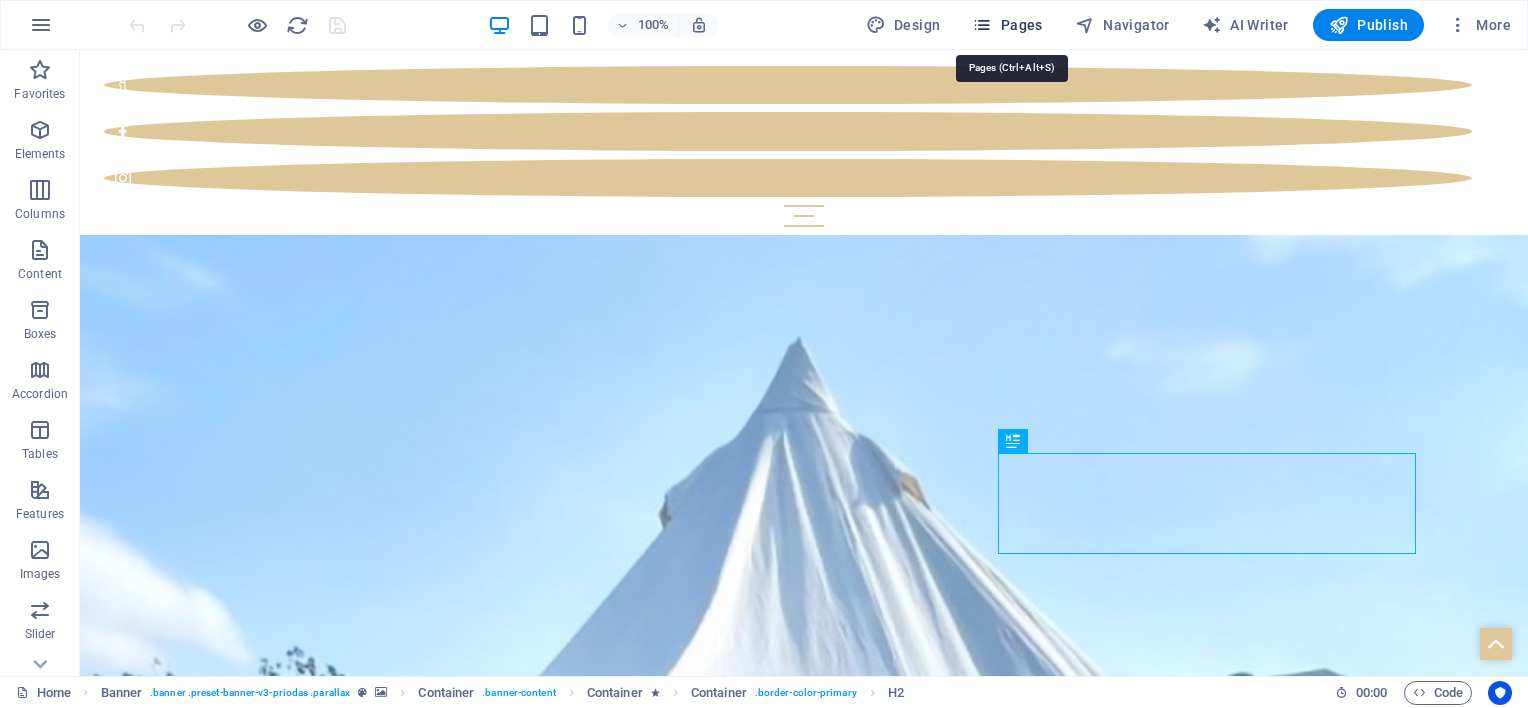 click on "Pages" at bounding box center (1007, 25) 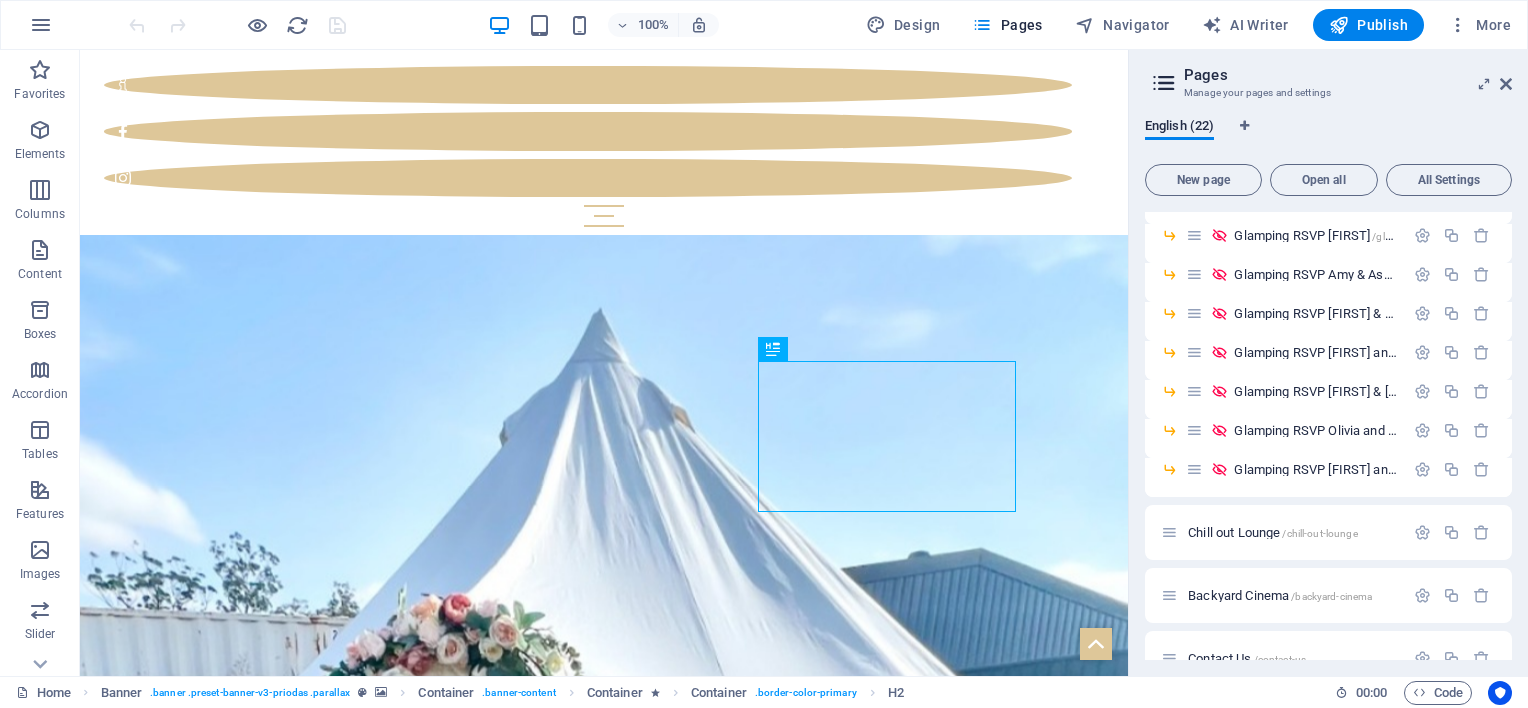 scroll, scrollTop: 400, scrollLeft: 0, axis: vertical 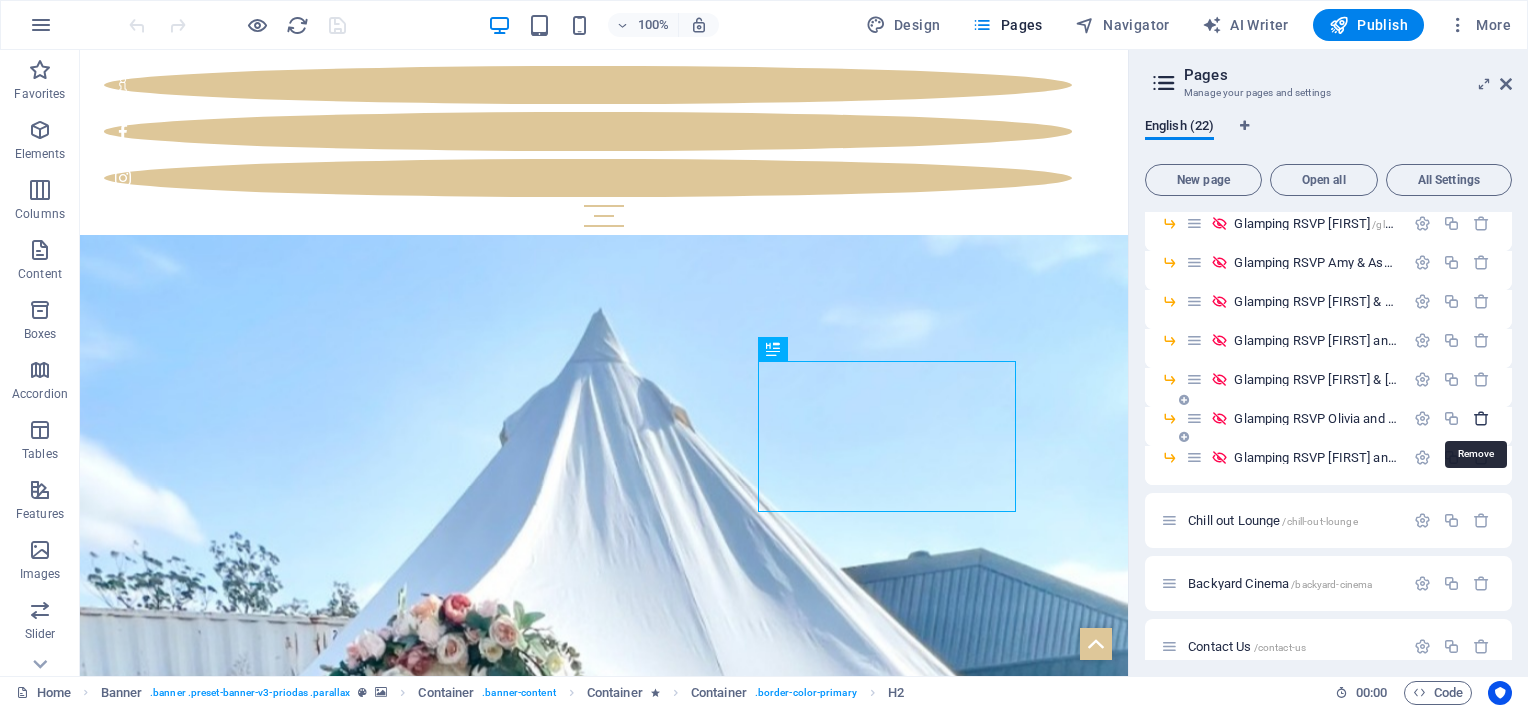 click at bounding box center (1481, 418) 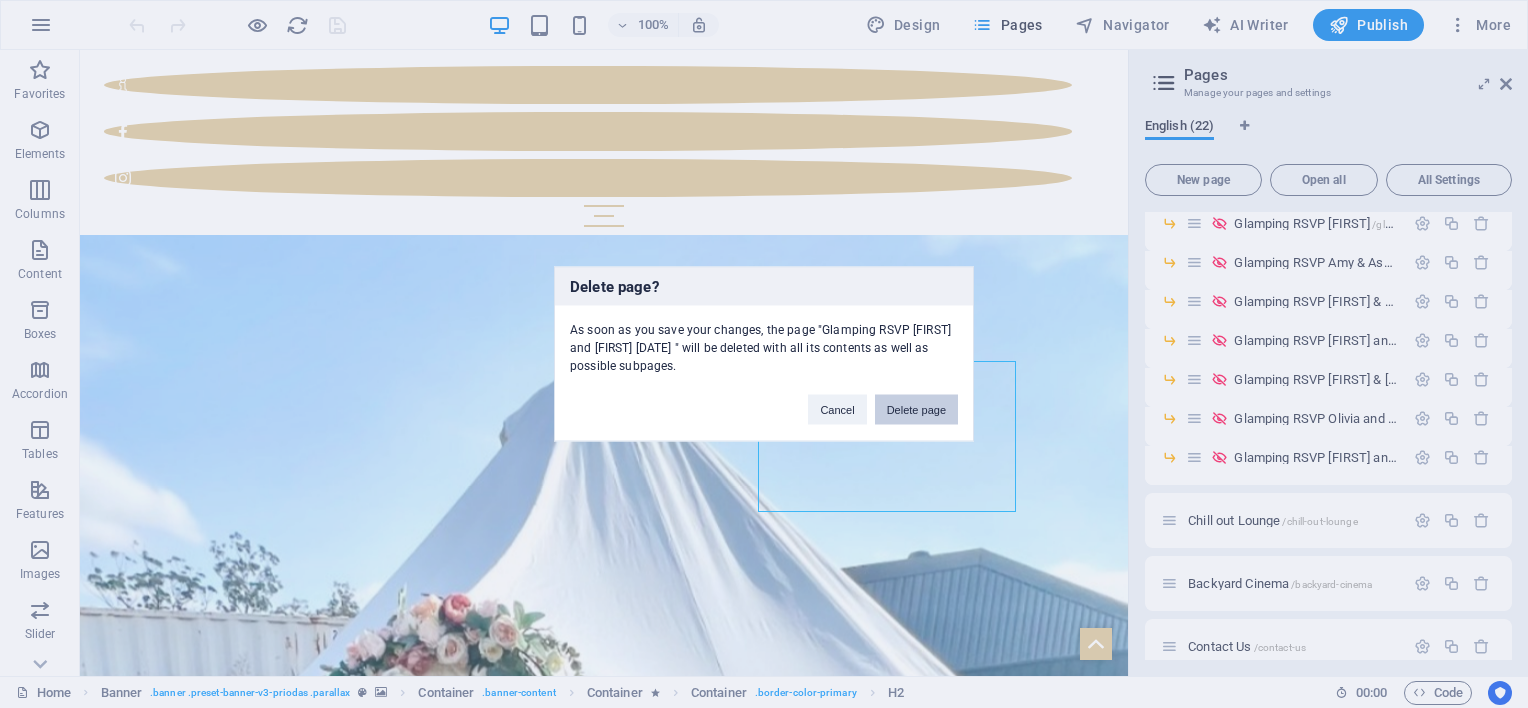 click on "Delete page" at bounding box center [916, 410] 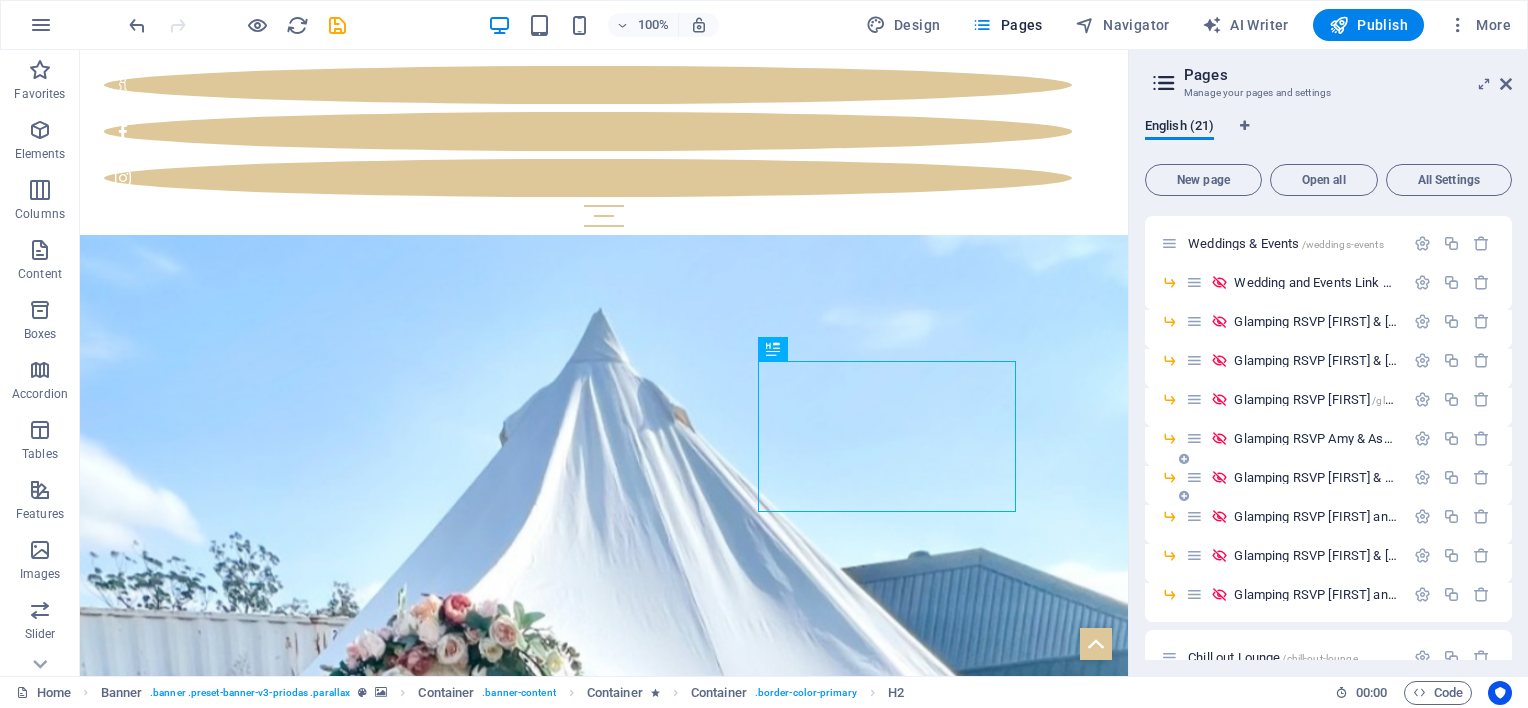 scroll, scrollTop: 200, scrollLeft: 0, axis: vertical 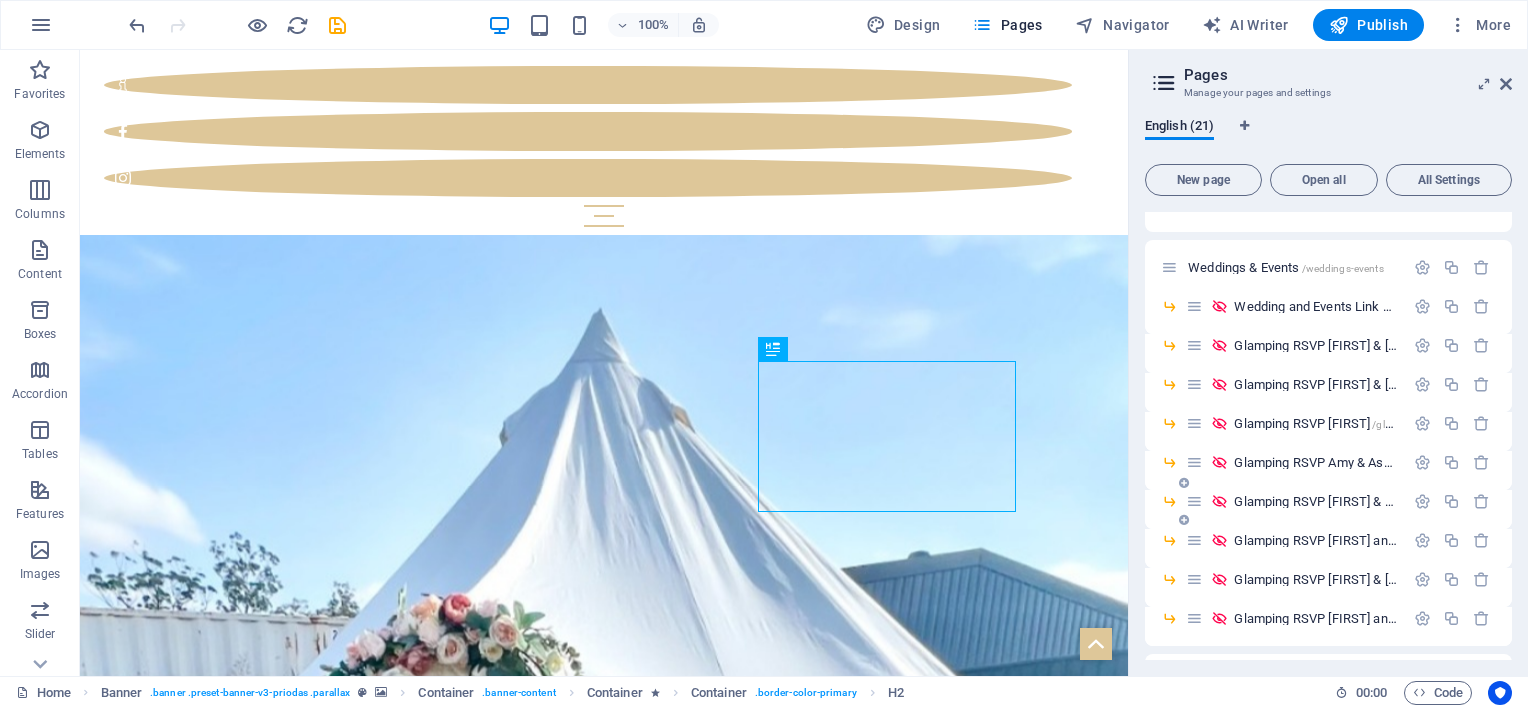 click on "Wedding and Events Link Page /wedding-and-events-link-page" at bounding box center [1395, 306] 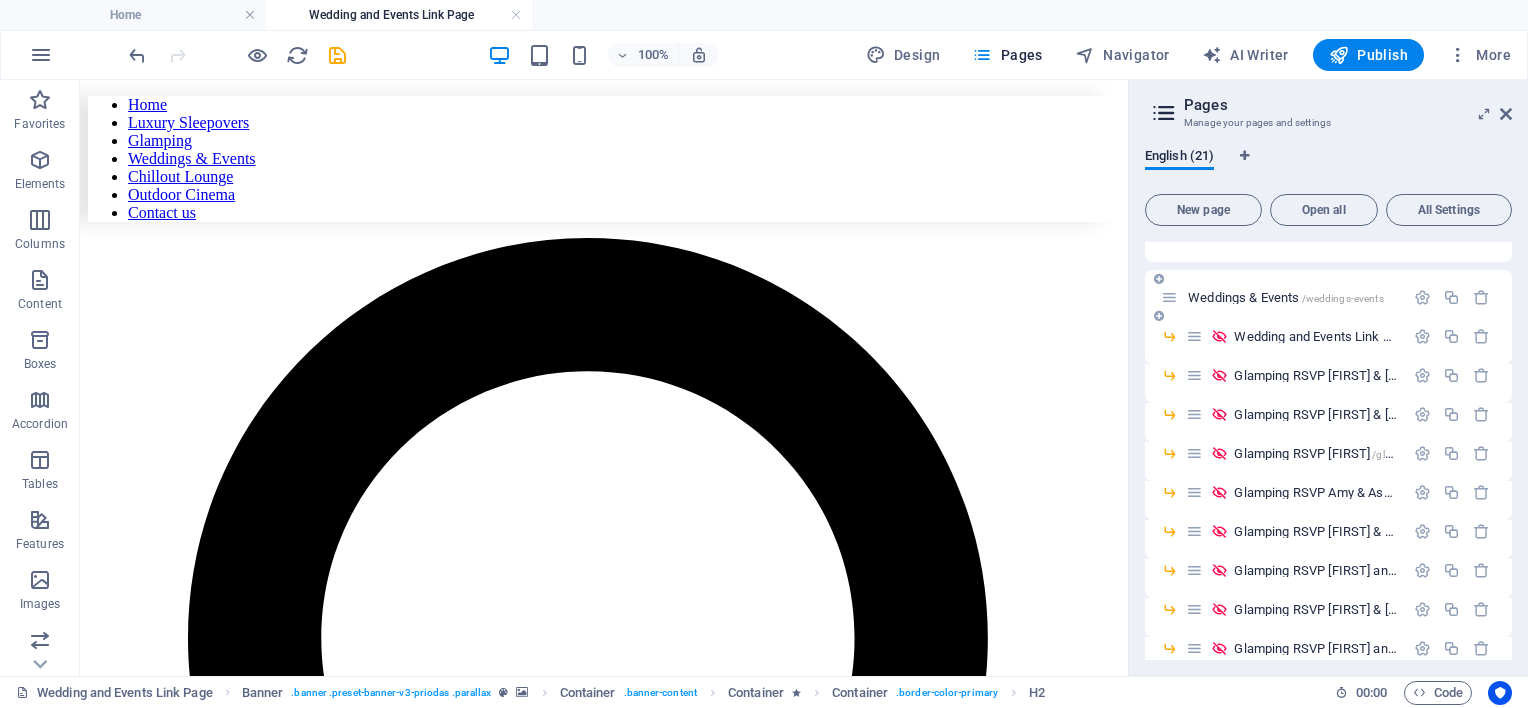 scroll, scrollTop: 0, scrollLeft: 0, axis: both 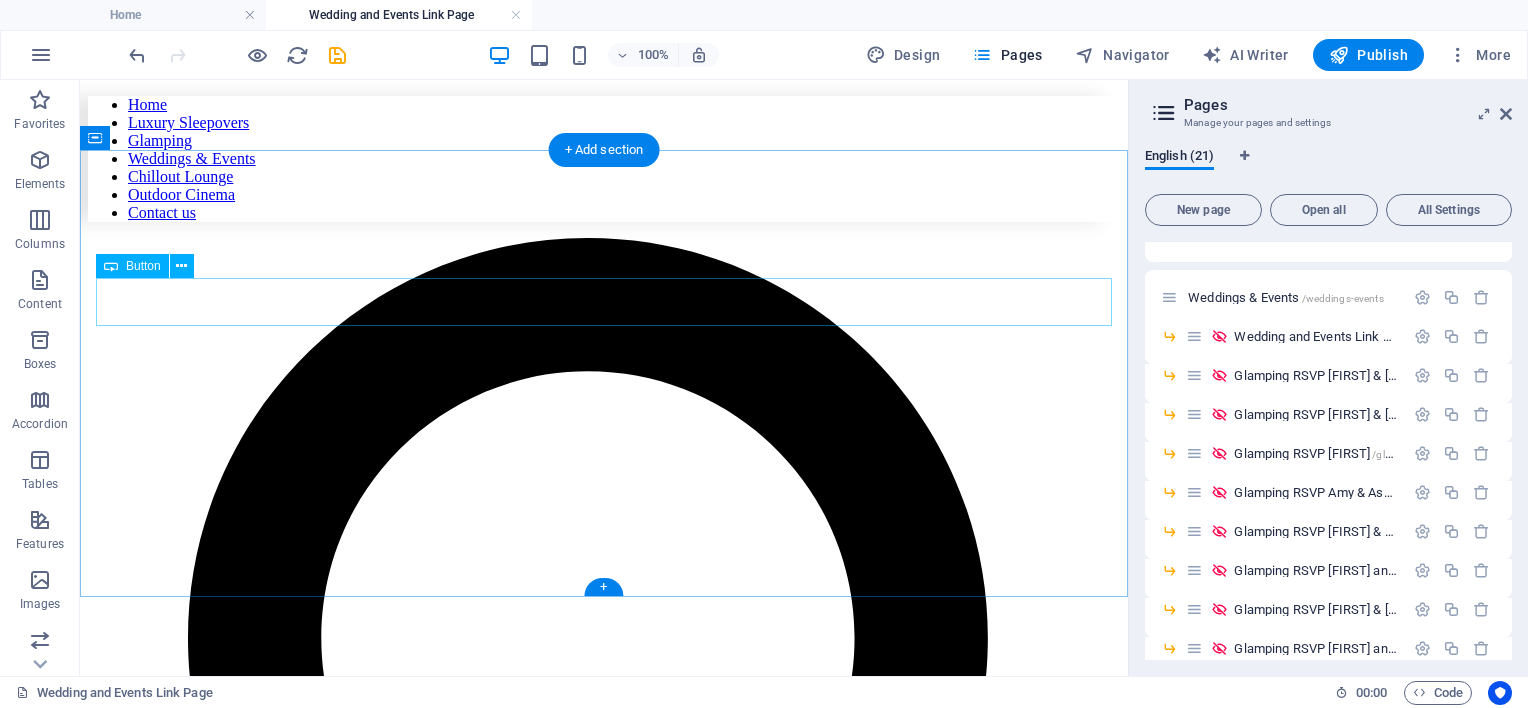 click on "[FIRST] and [FIRST] [DATE].[MONTH] [SUBURB]" at bounding box center [604, 5332] 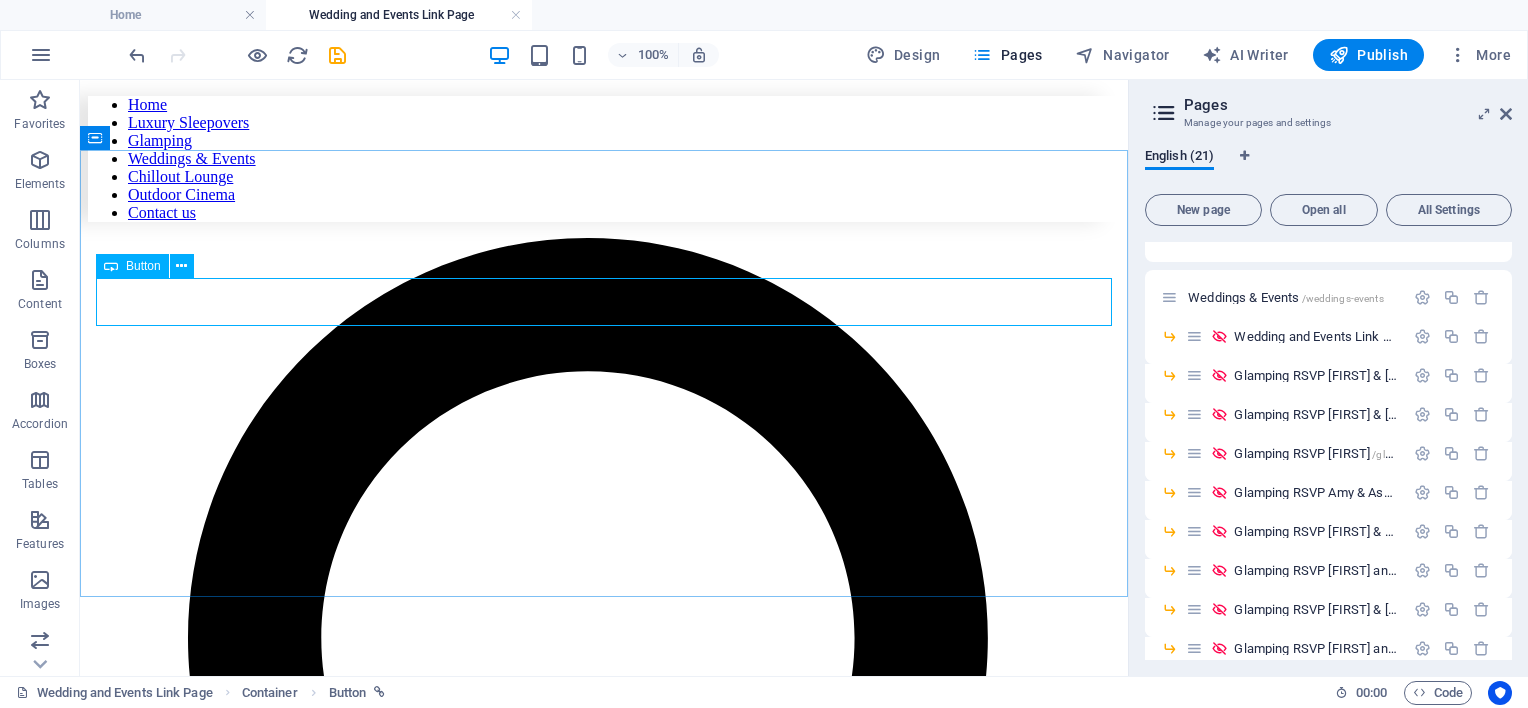 click on "Button" at bounding box center (151, 266) 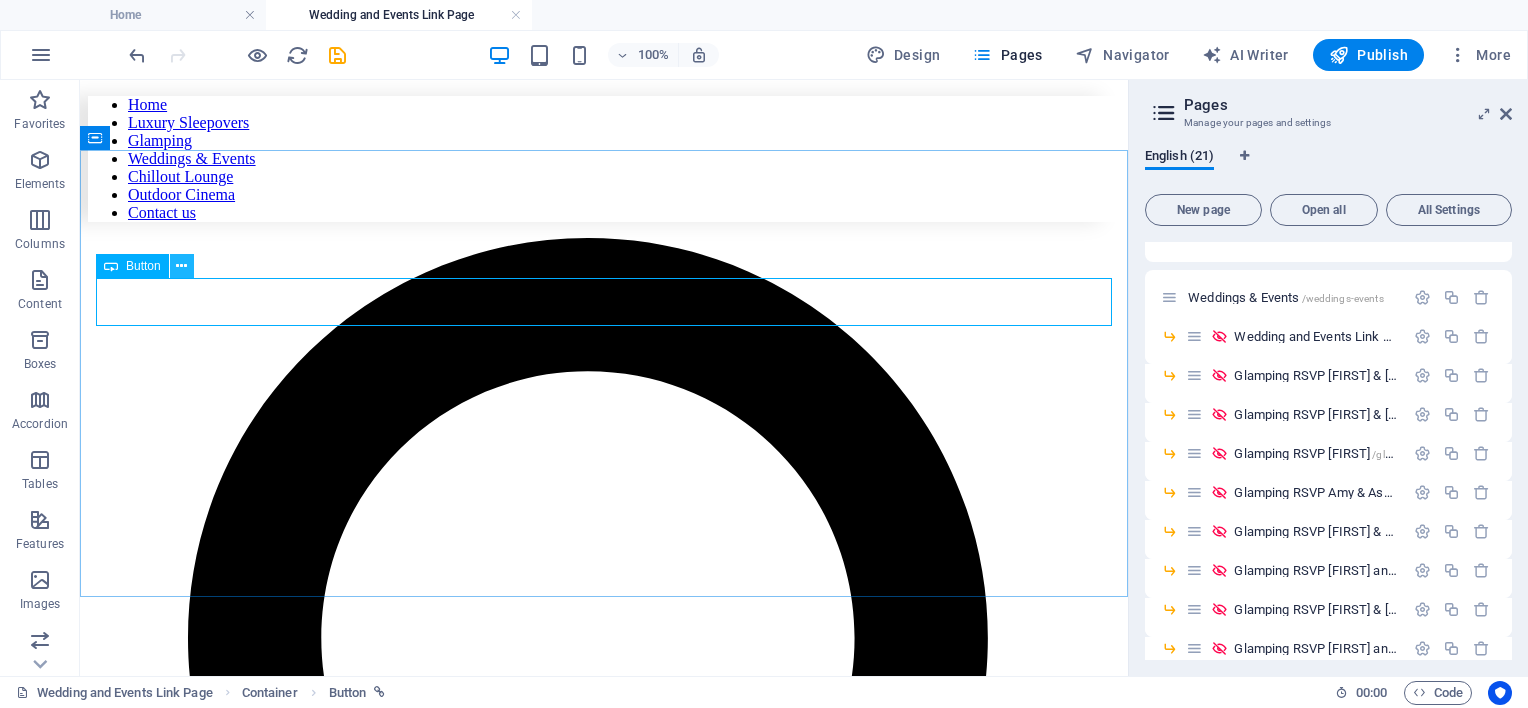 click at bounding box center (181, 266) 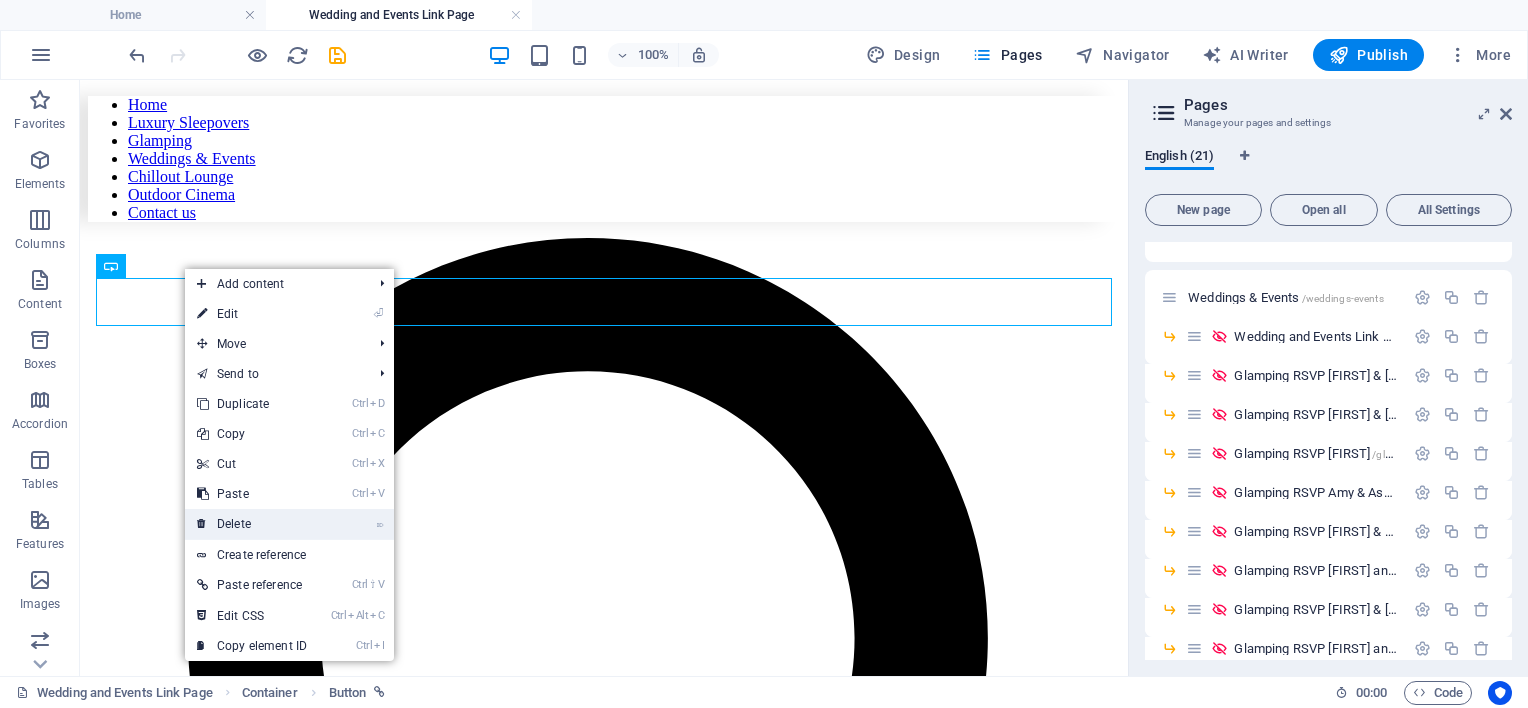 click on "⌦  Delete" at bounding box center [252, 524] 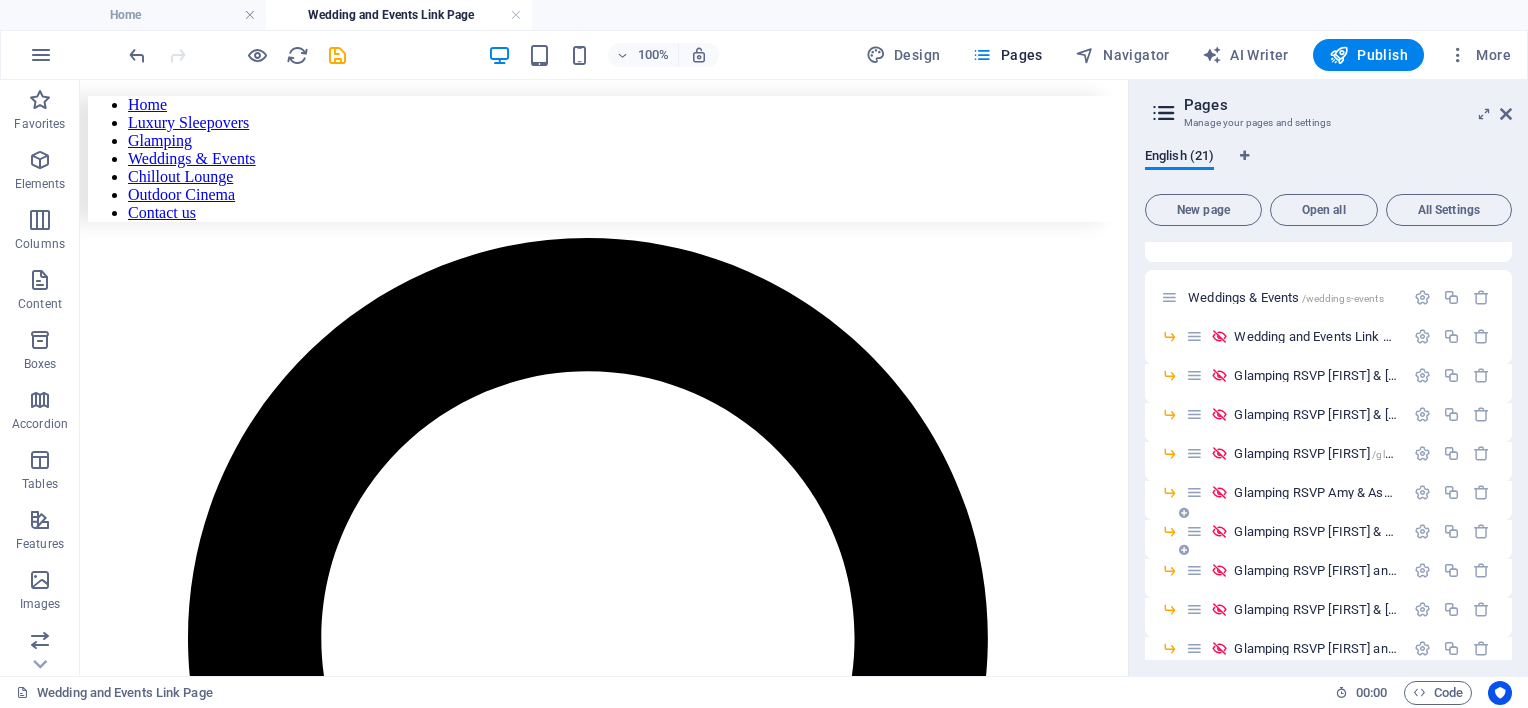 click on "Glamping RSVP Jessica & Partner /glamping-rsvp-jessica-partner" at bounding box center (1400, 531) 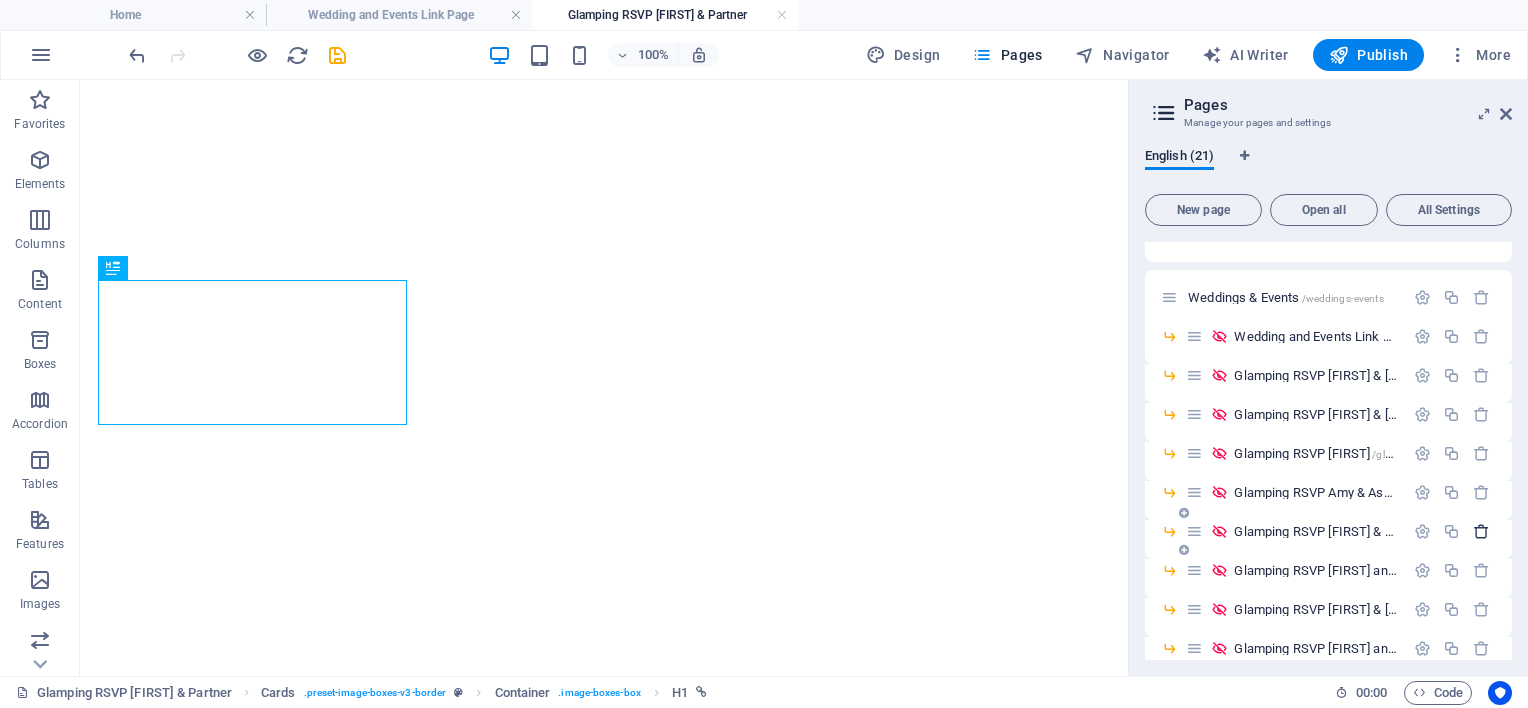 click at bounding box center [1481, 531] 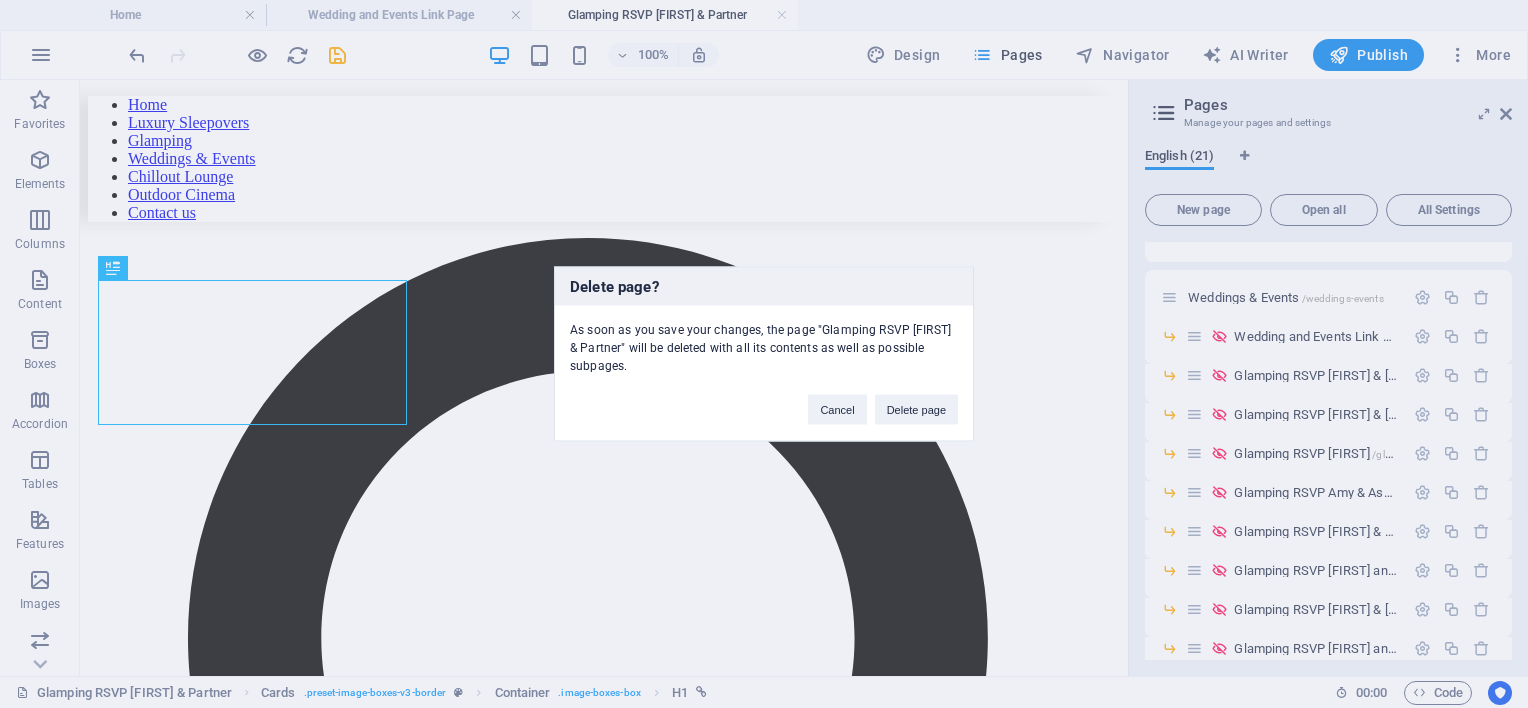 scroll, scrollTop: 0, scrollLeft: 0, axis: both 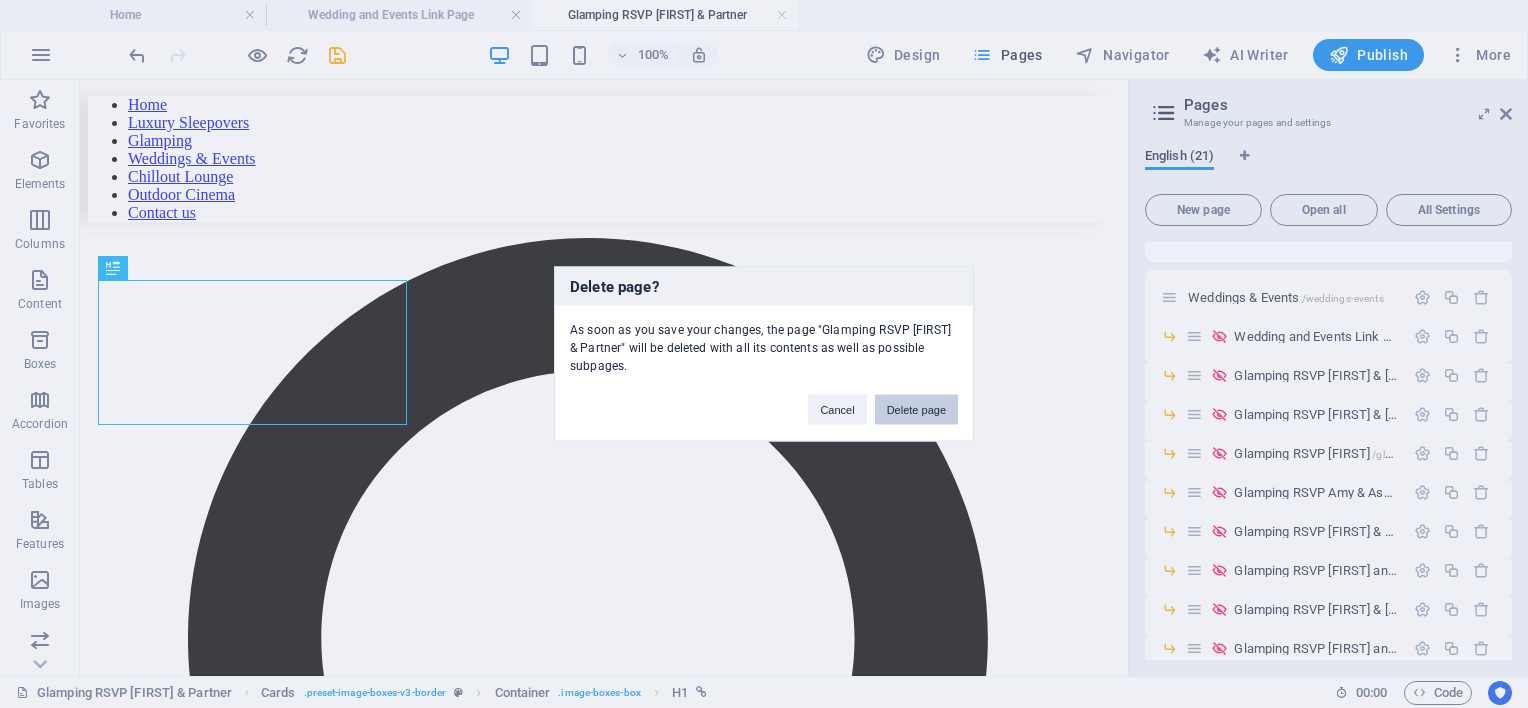 click on "Delete page" at bounding box center [916, 410] 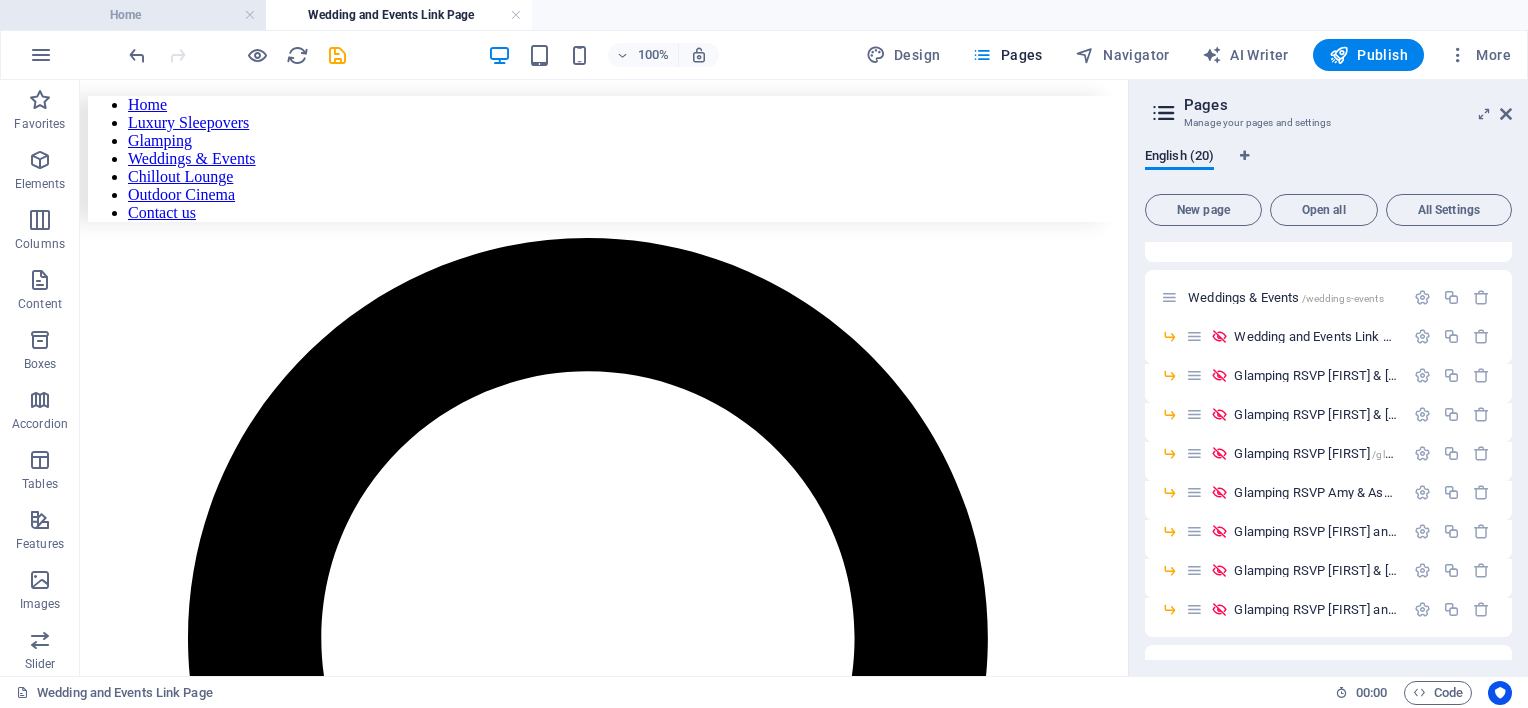 click on "Home" at bounding box center (133, 15) 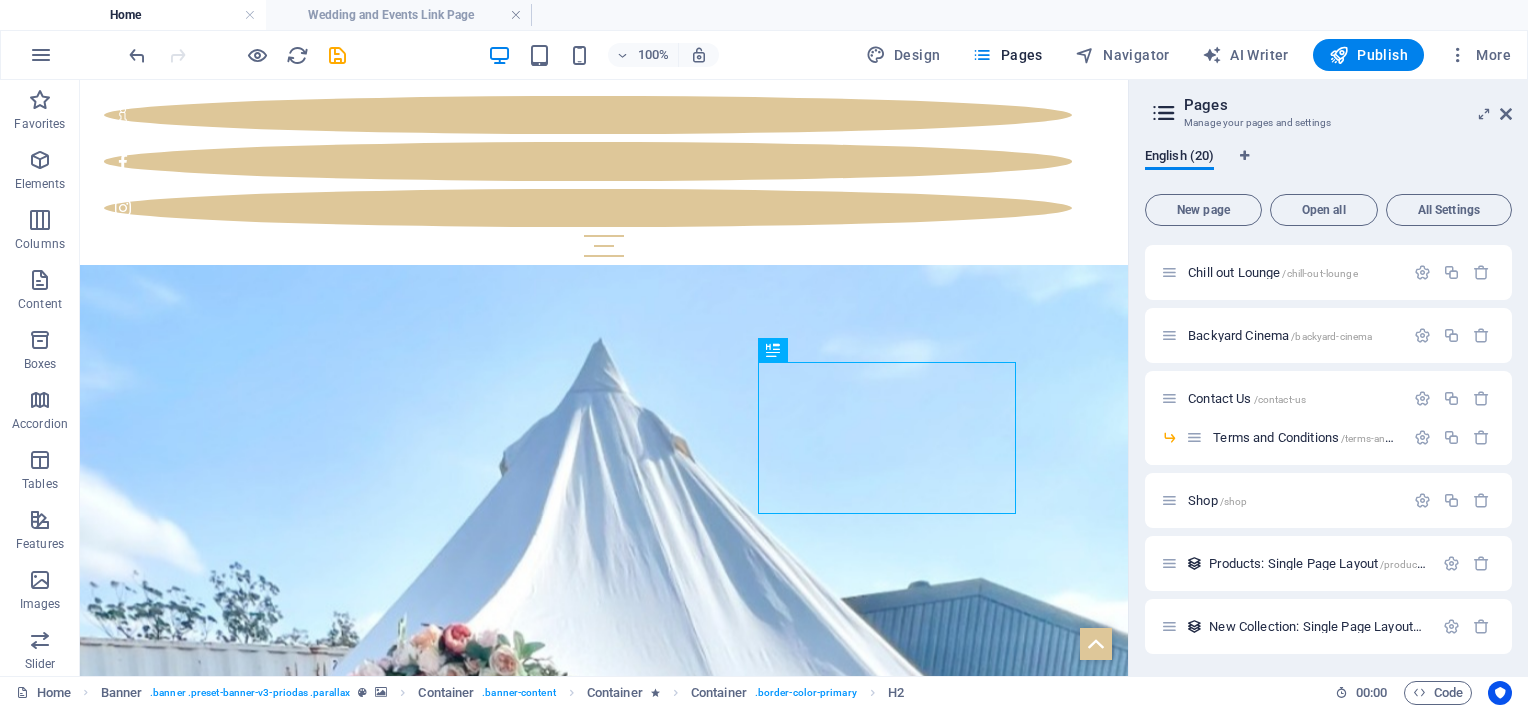 scroll, scrollTop: 601, scrollLeft: 0, axis: vertical 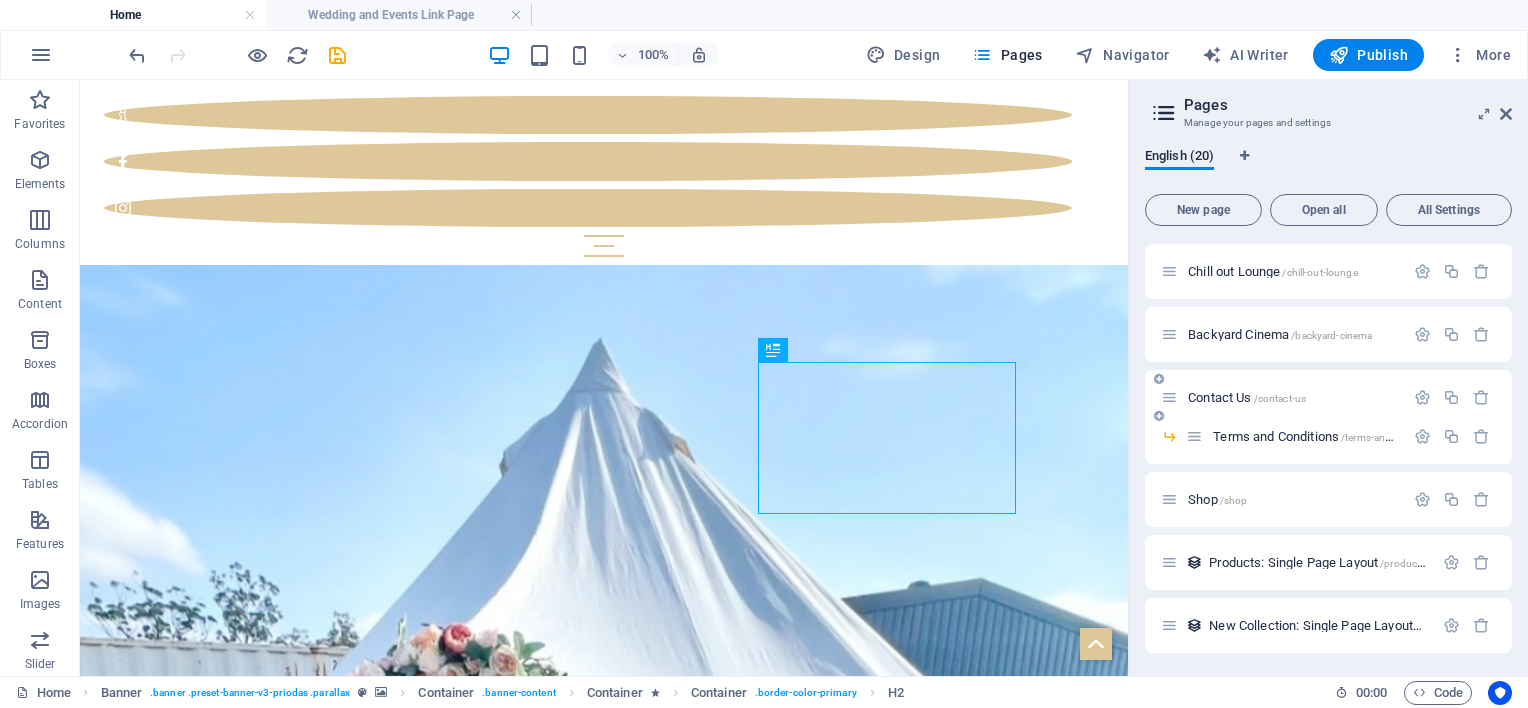 click on "Contact Us /contact-us" at bounding box center [1247, 397] 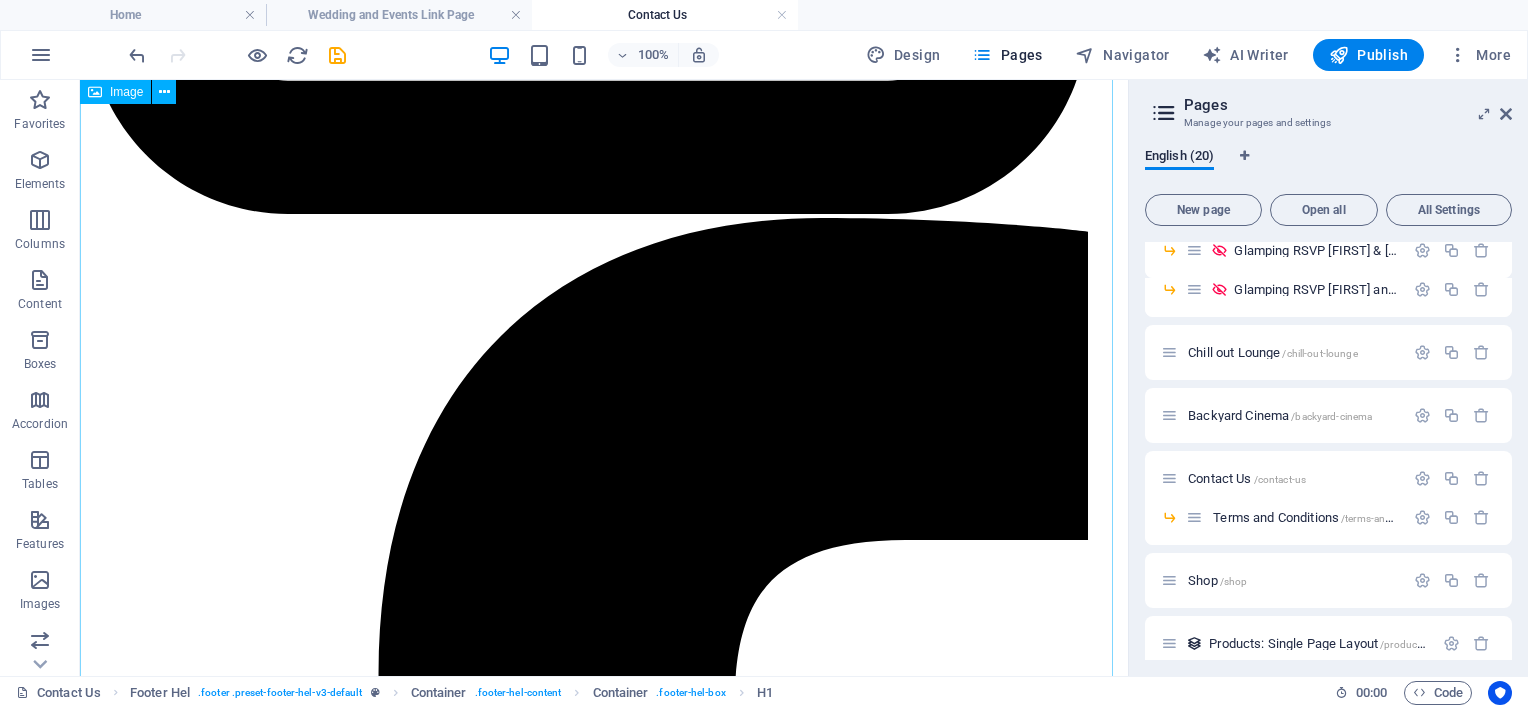scroll, scrollTop: 2228, scrollLeft: 0, axis: vertical 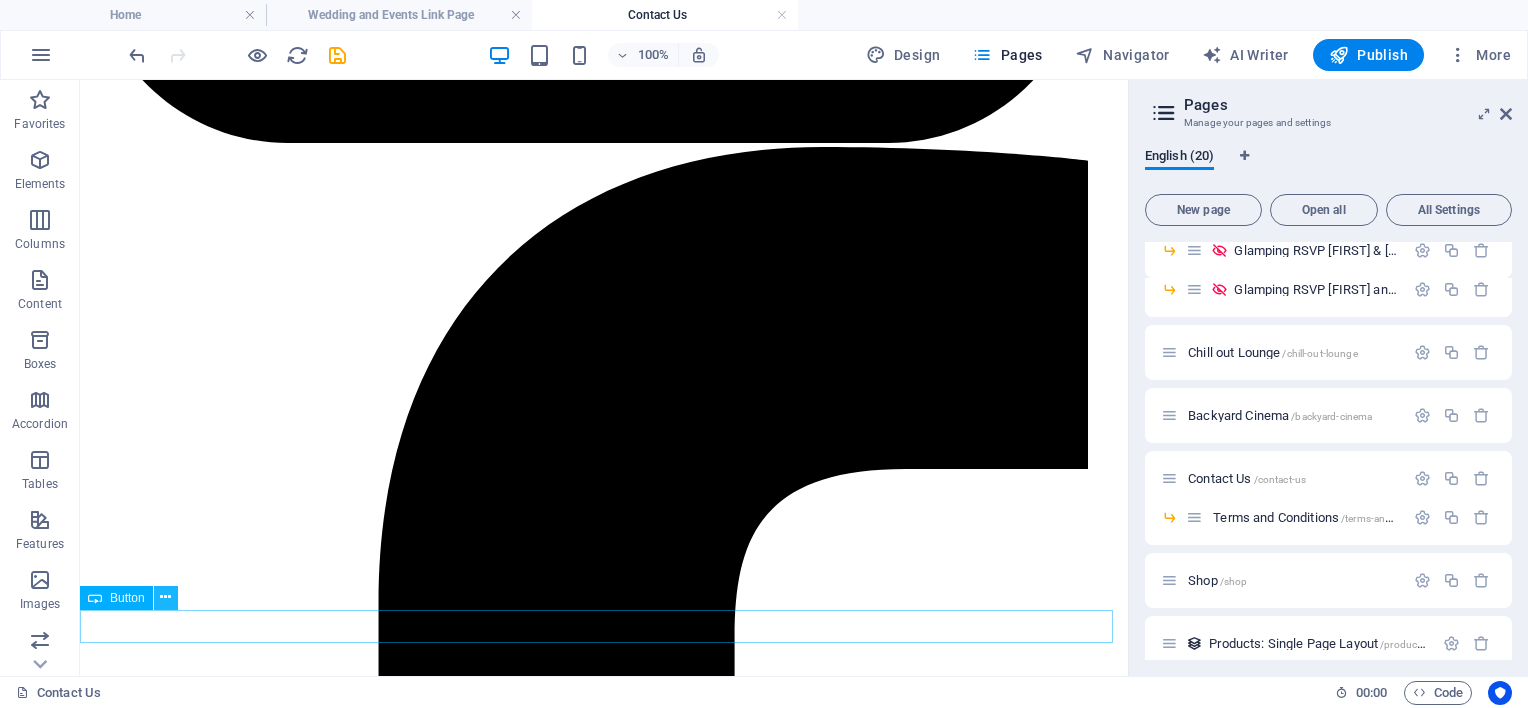 click at bounding box center (165, 597) 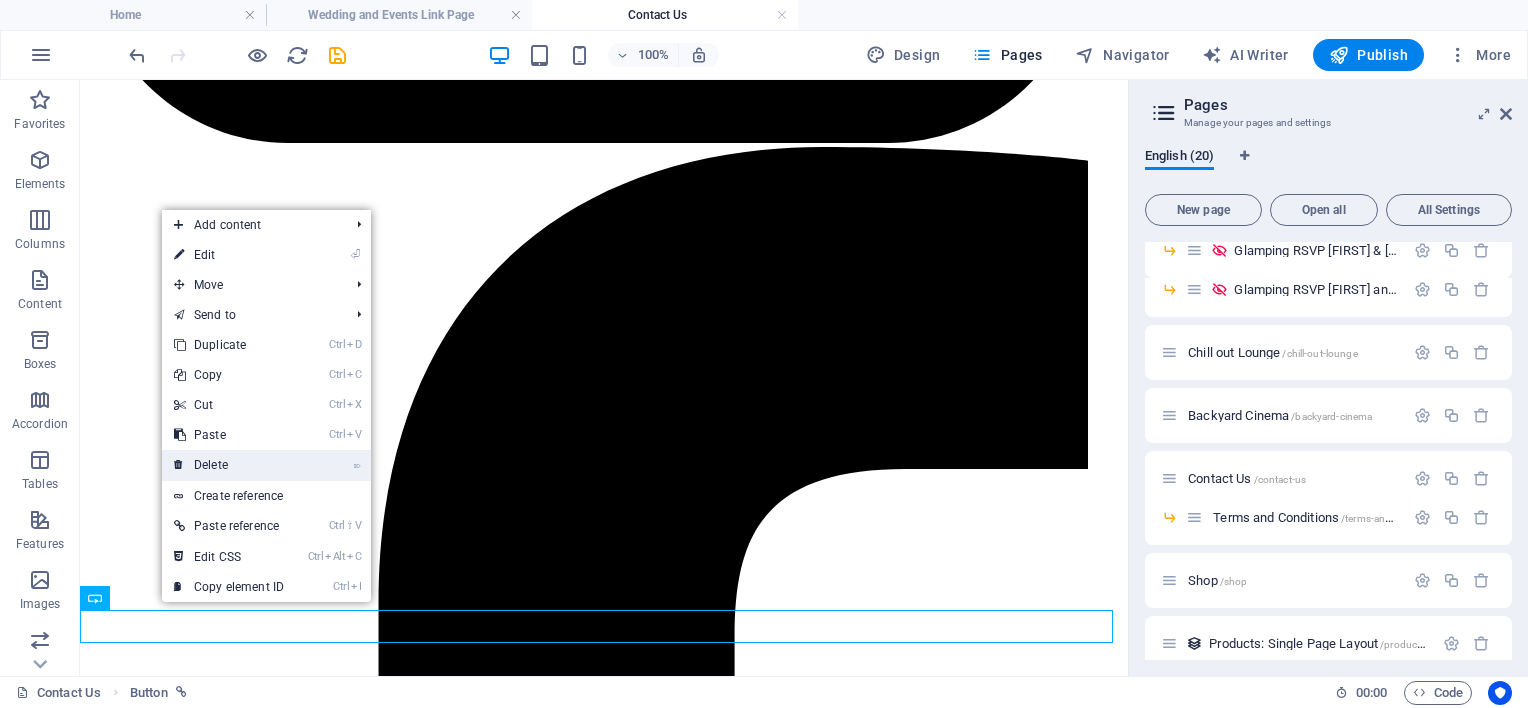 click on "⌦  Delete" at bounding box center (229, 465) 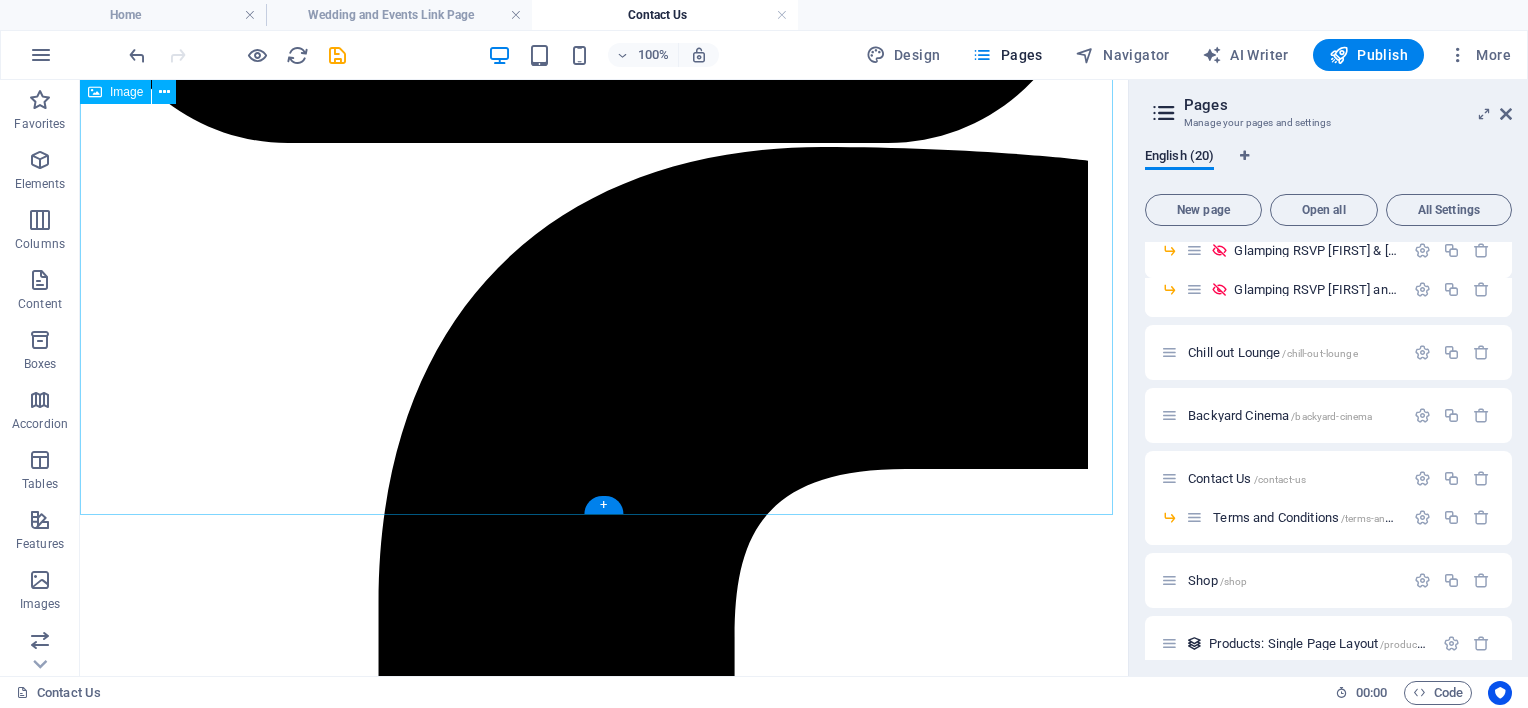 scroll, scrollTop: 2195, scrollLeft: 0, axis: vertical 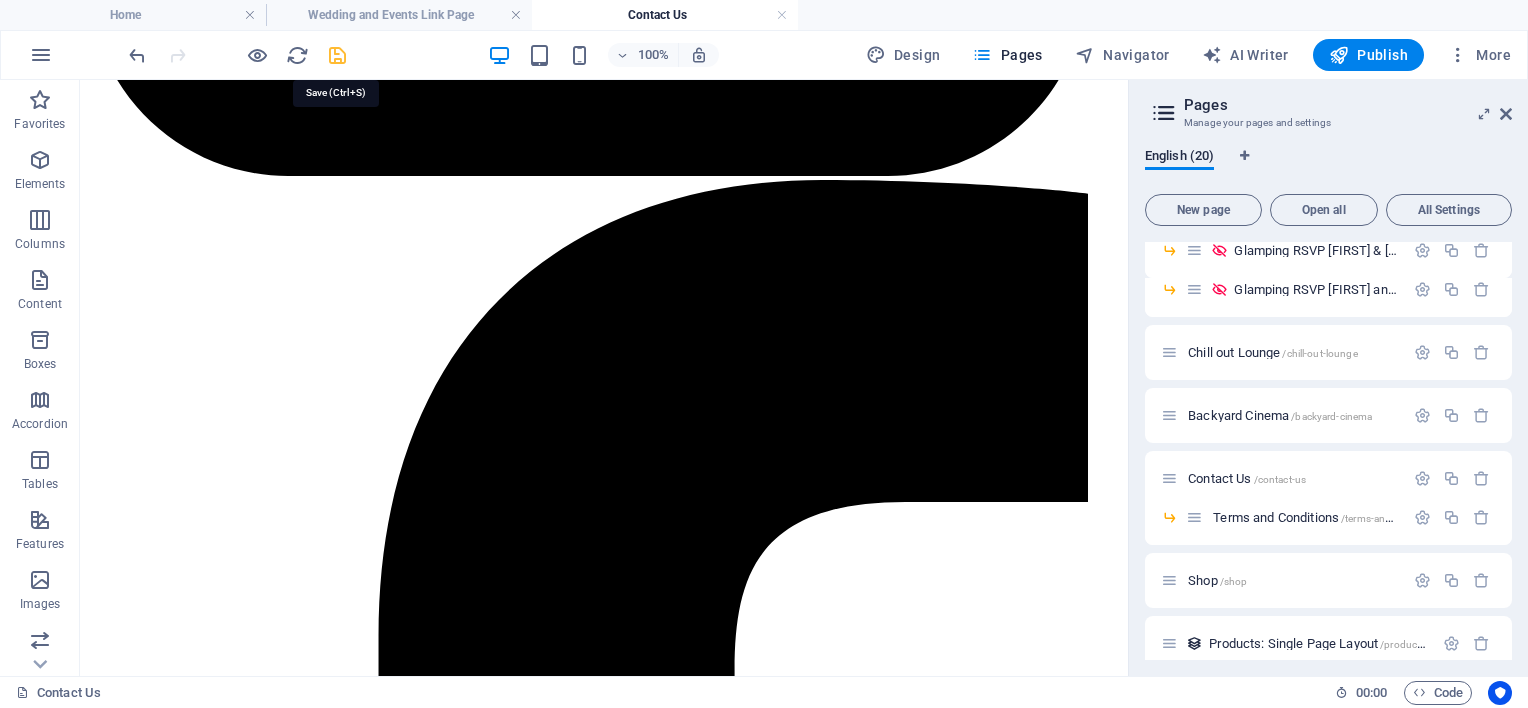click at bounding box center [337, 55] 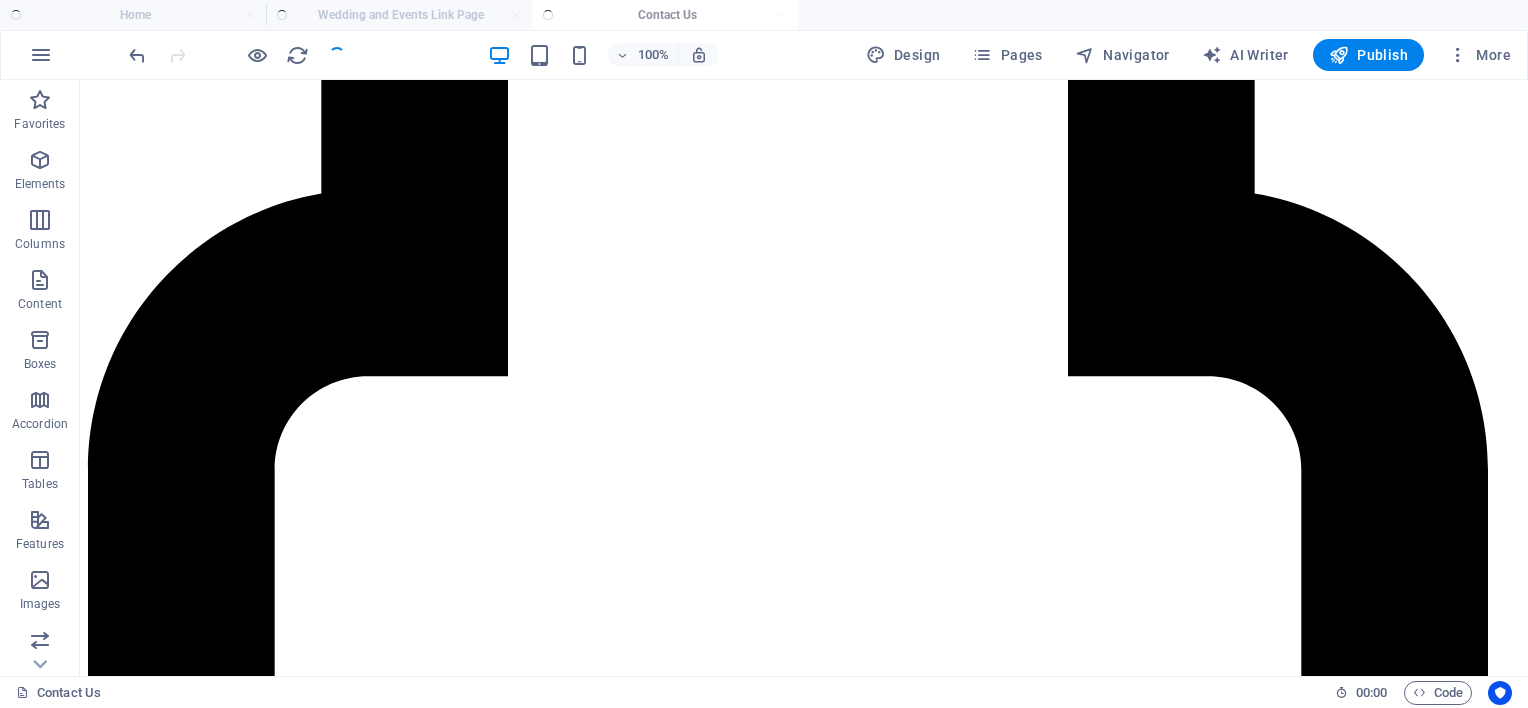 scroll, scrollTop: 2184, scrollLeft: 0, axis: vertical 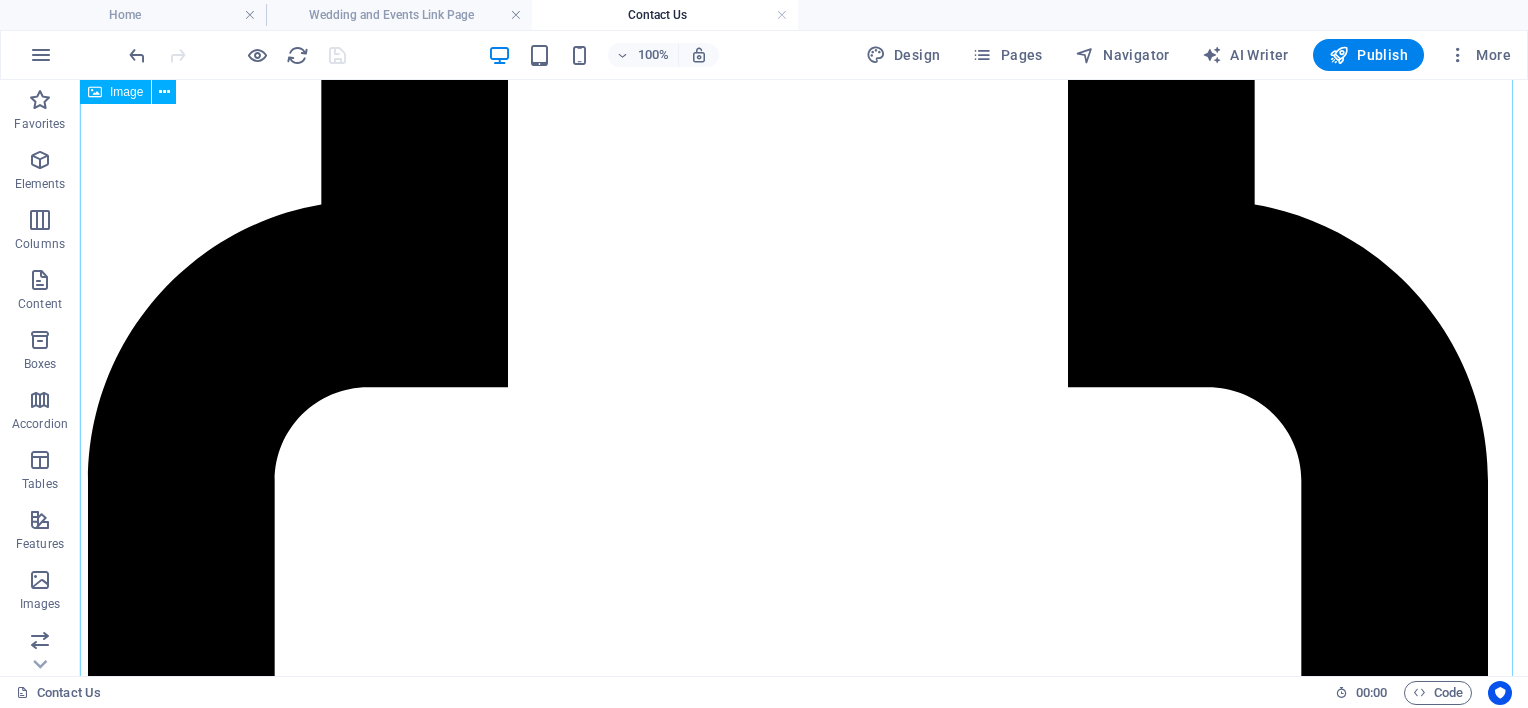 click at bounding box center (804, 22608) 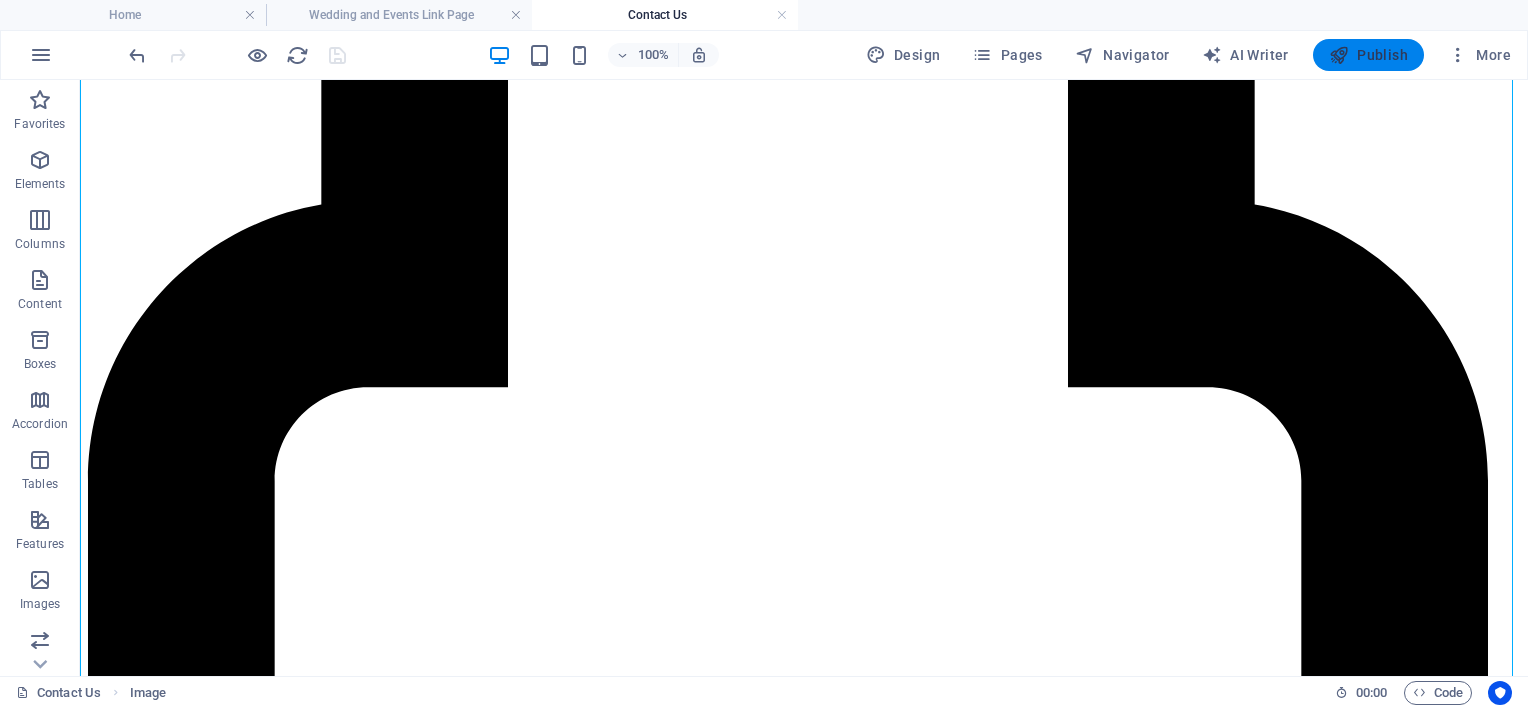 click on "Publish" at bounding box center [1368, 55] 